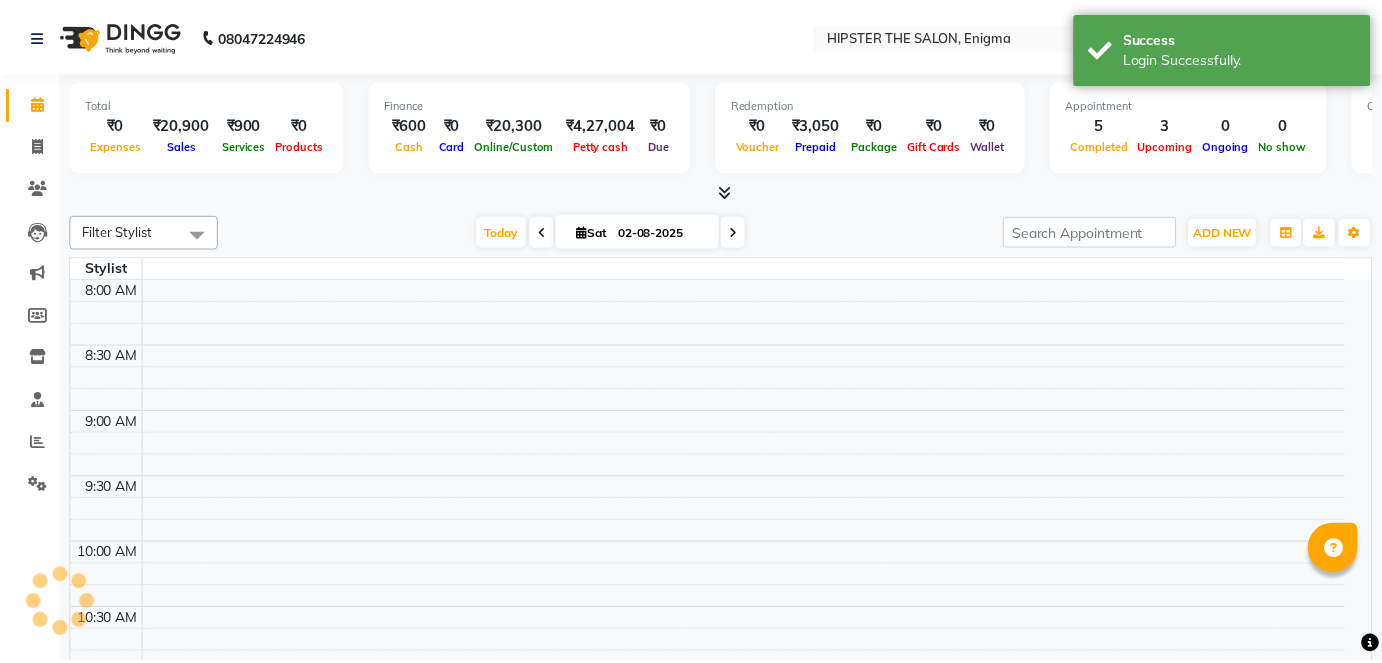 scroll, scrollTop: 0, scrollLeft: 0, axis: both 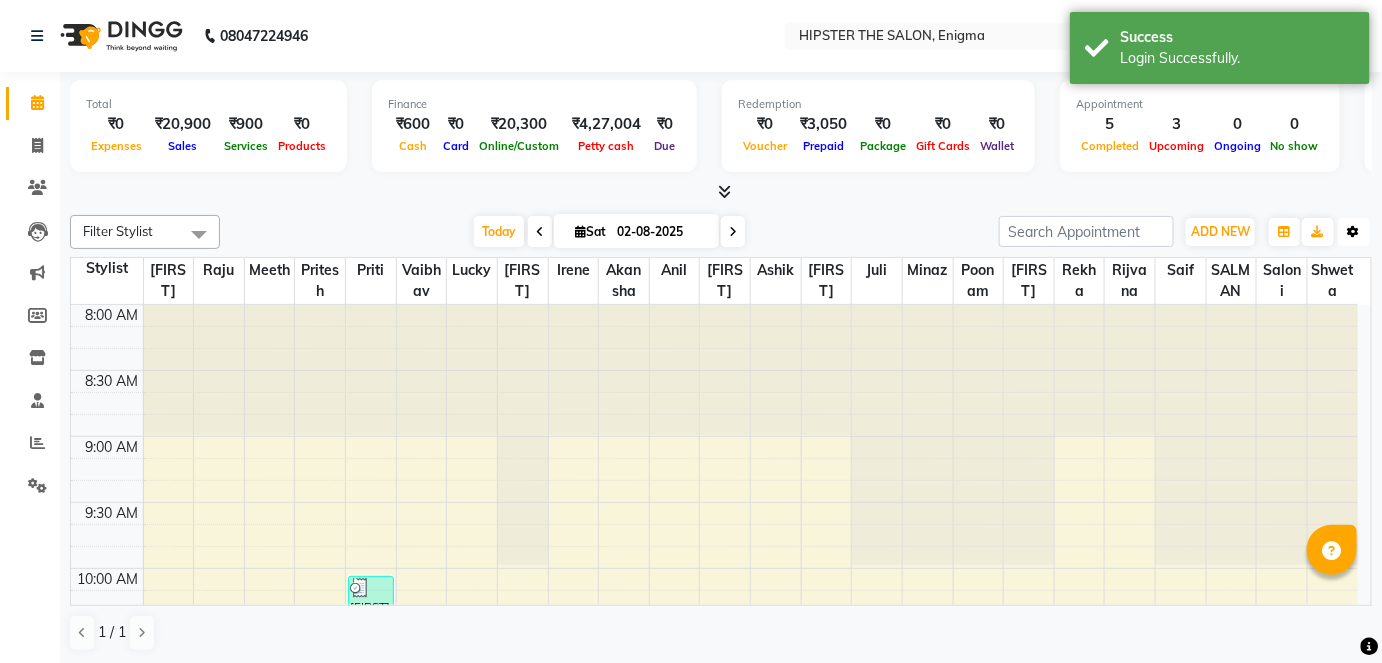 click on "Toggle Dropdown" at bounding box center [1354, 232] 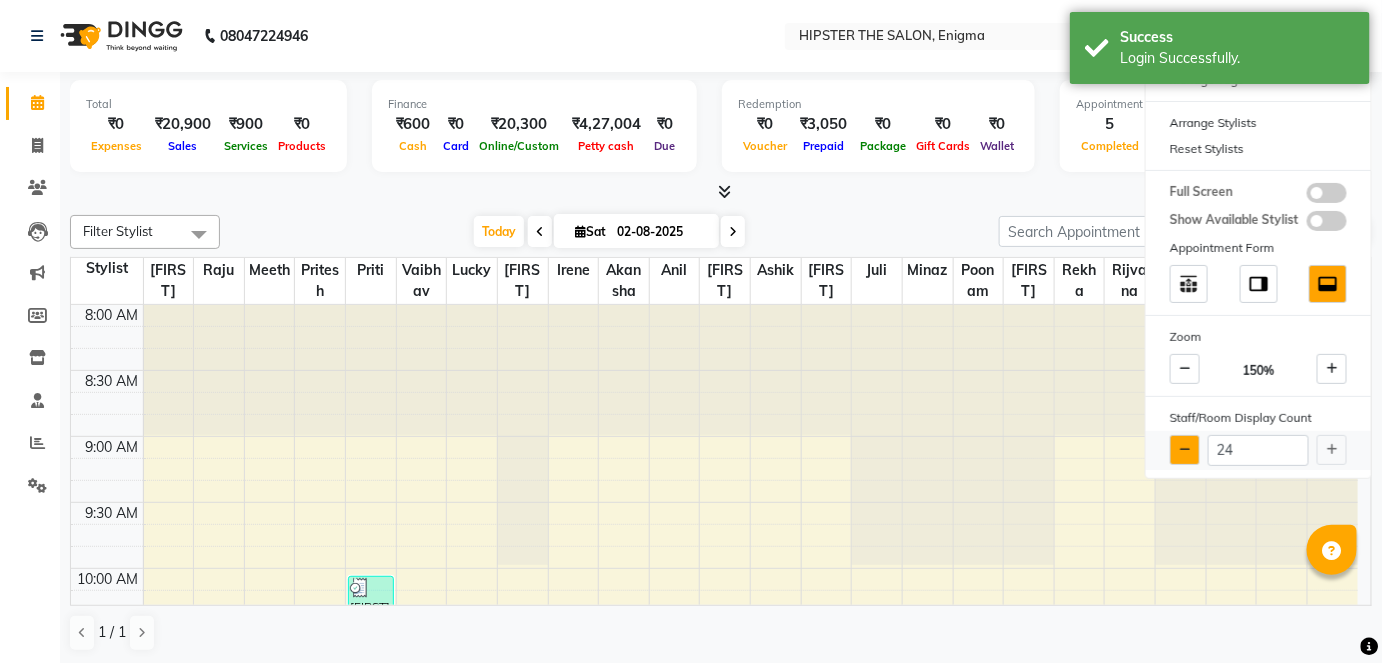 click at bounding box center (1185, 450) 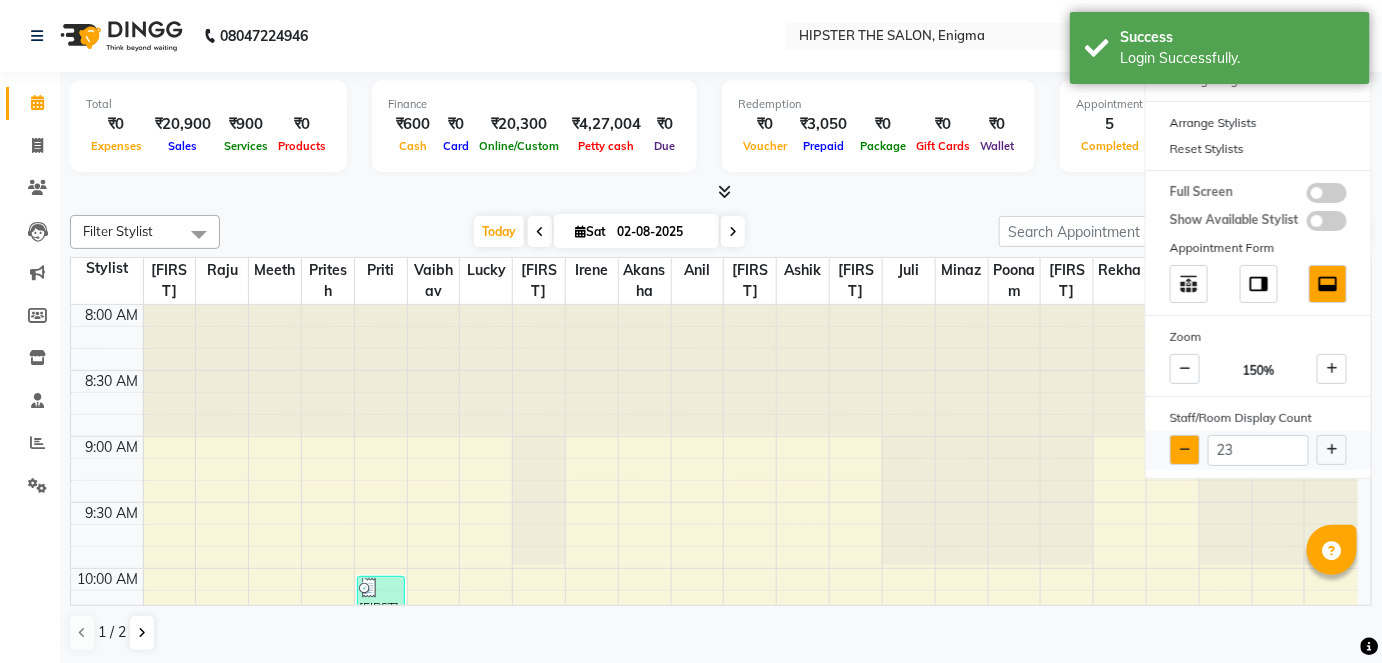 click at bounding box center [1185, 450] 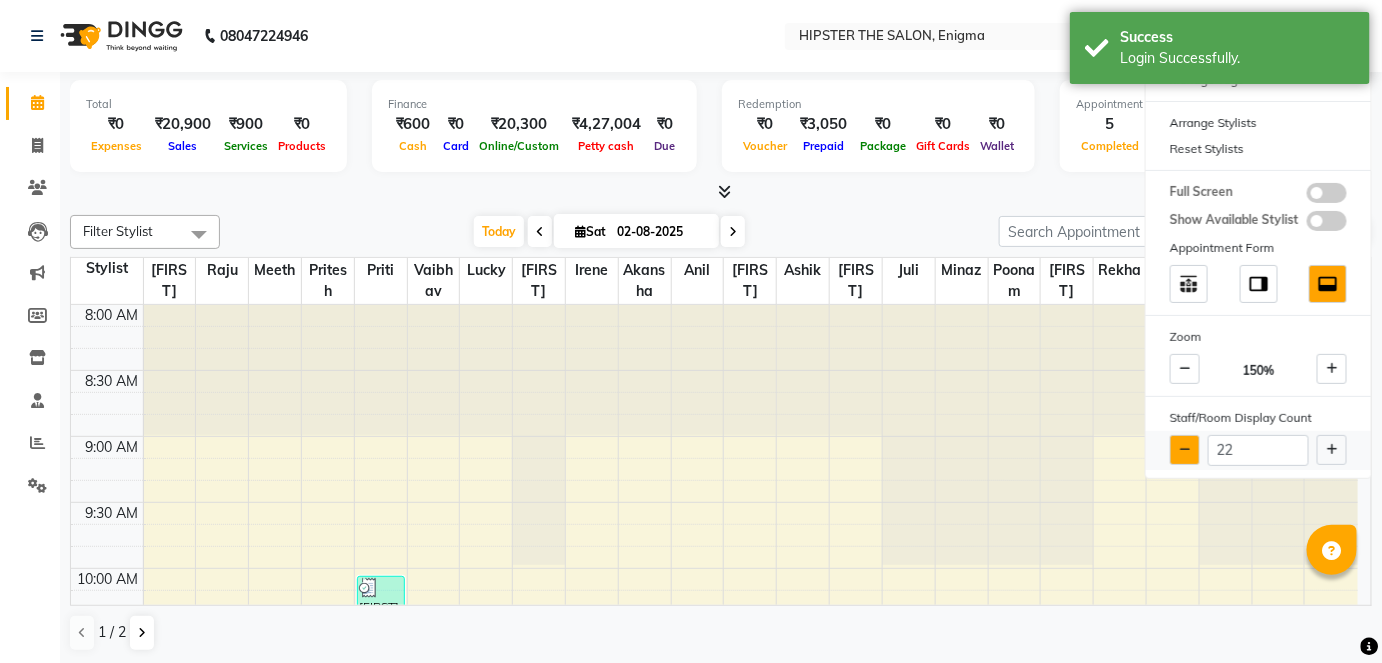 click at bounding box center (1185, 450) 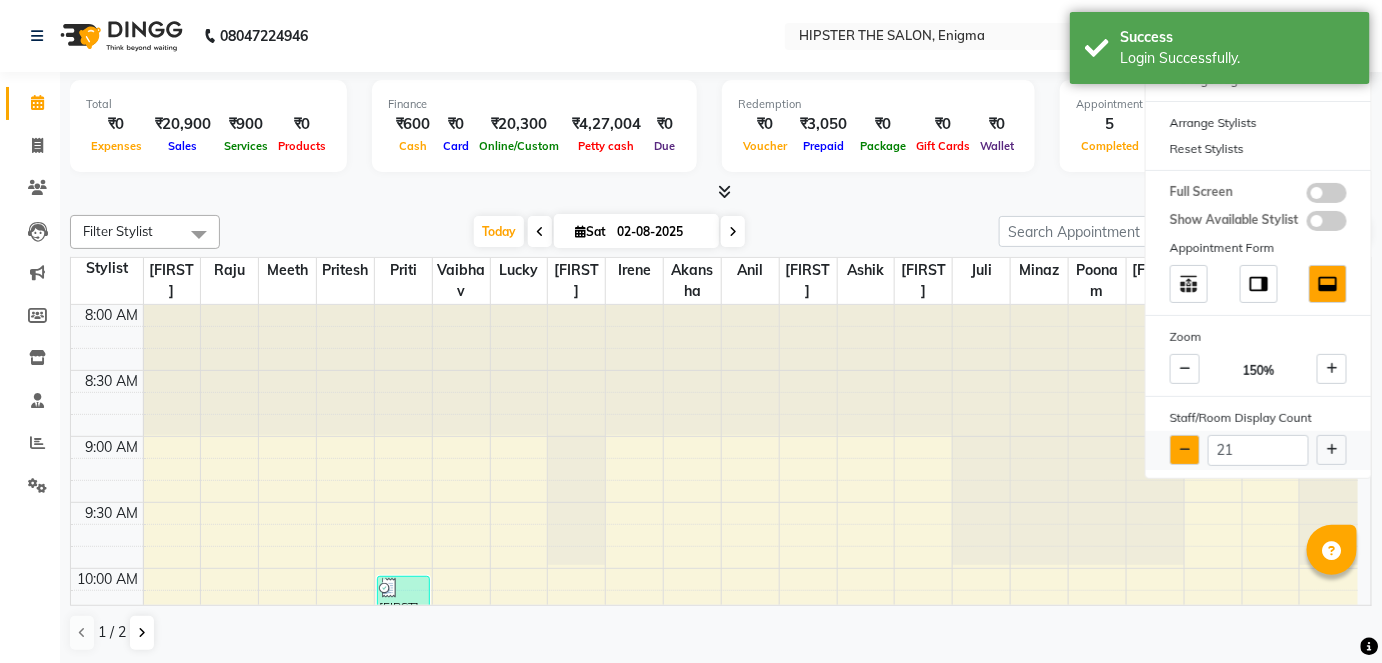 click at bounding box center (1185, 450) 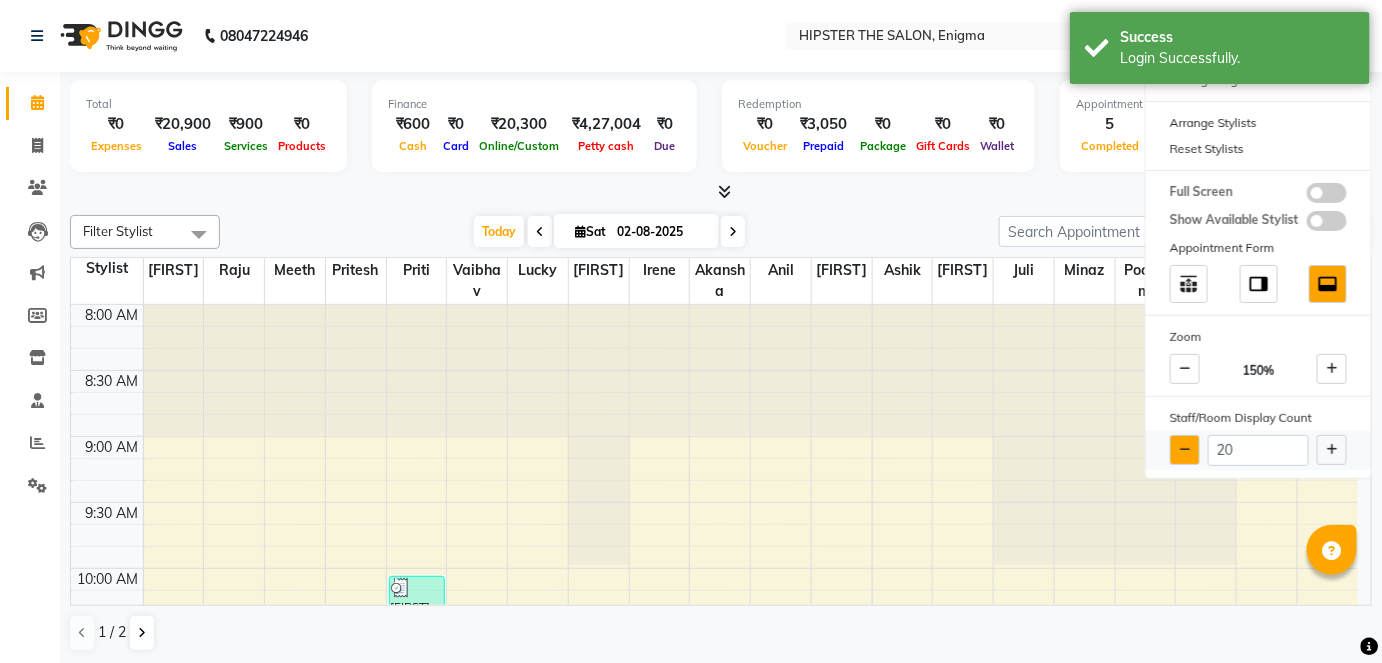 click at bounding box center (1185, 450) 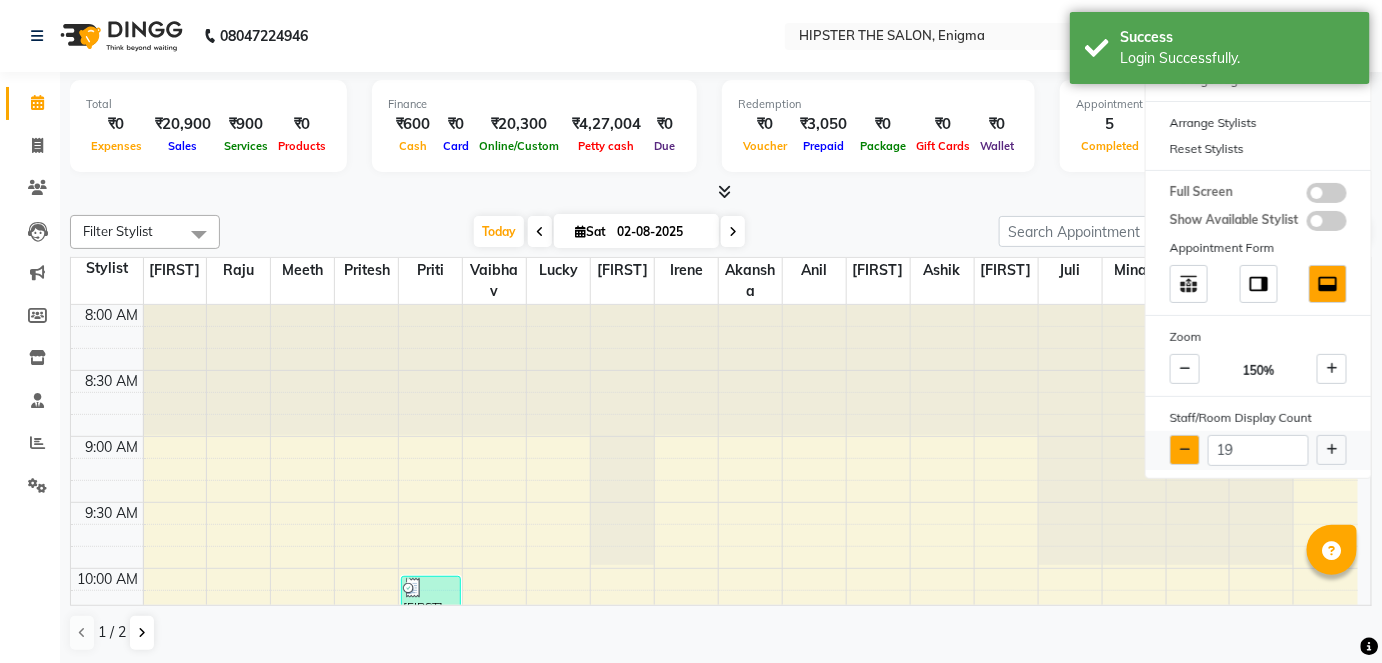 click at bounding box center (1185, 450) 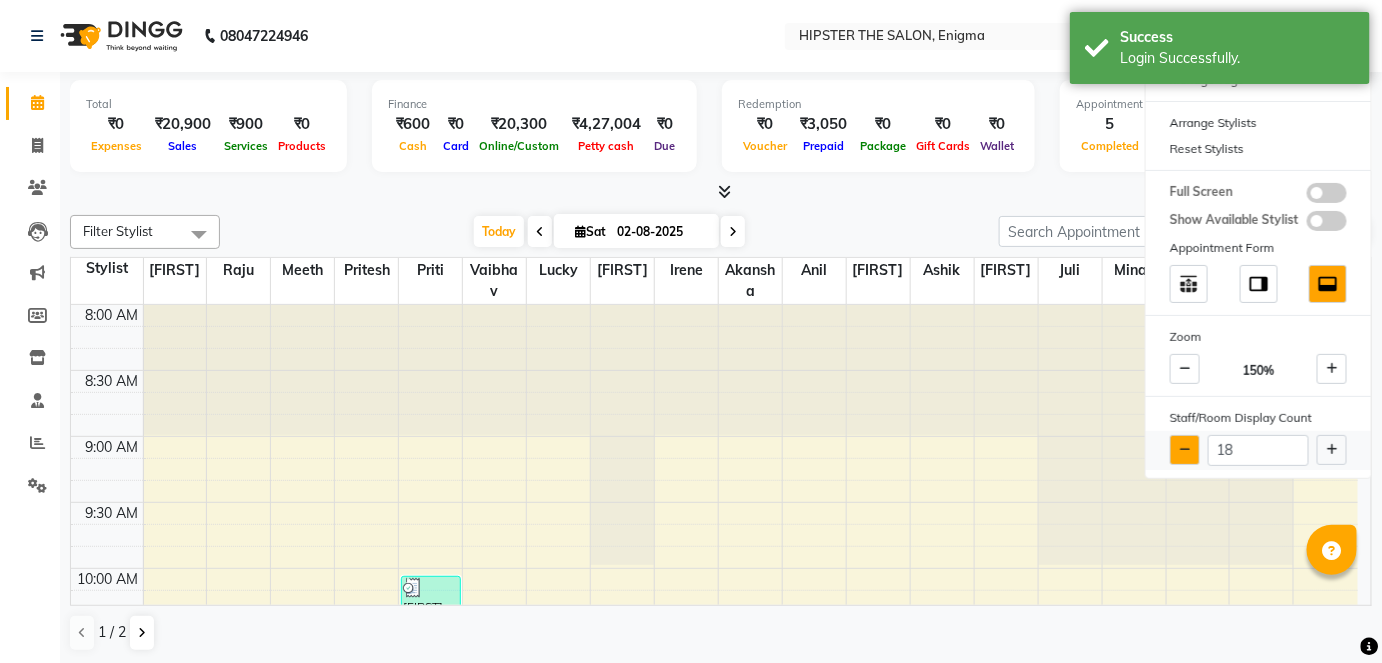 click at bounding box center (1185, 450) 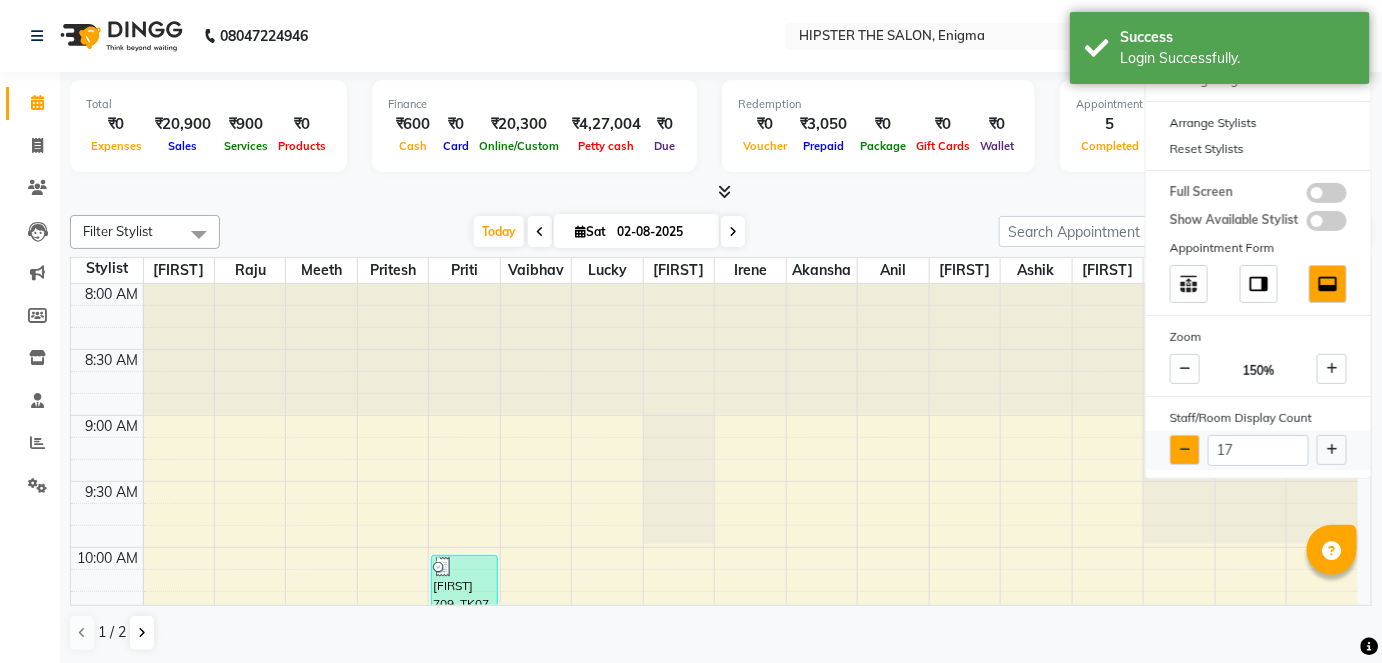 click at bounding box center [1185, 450] 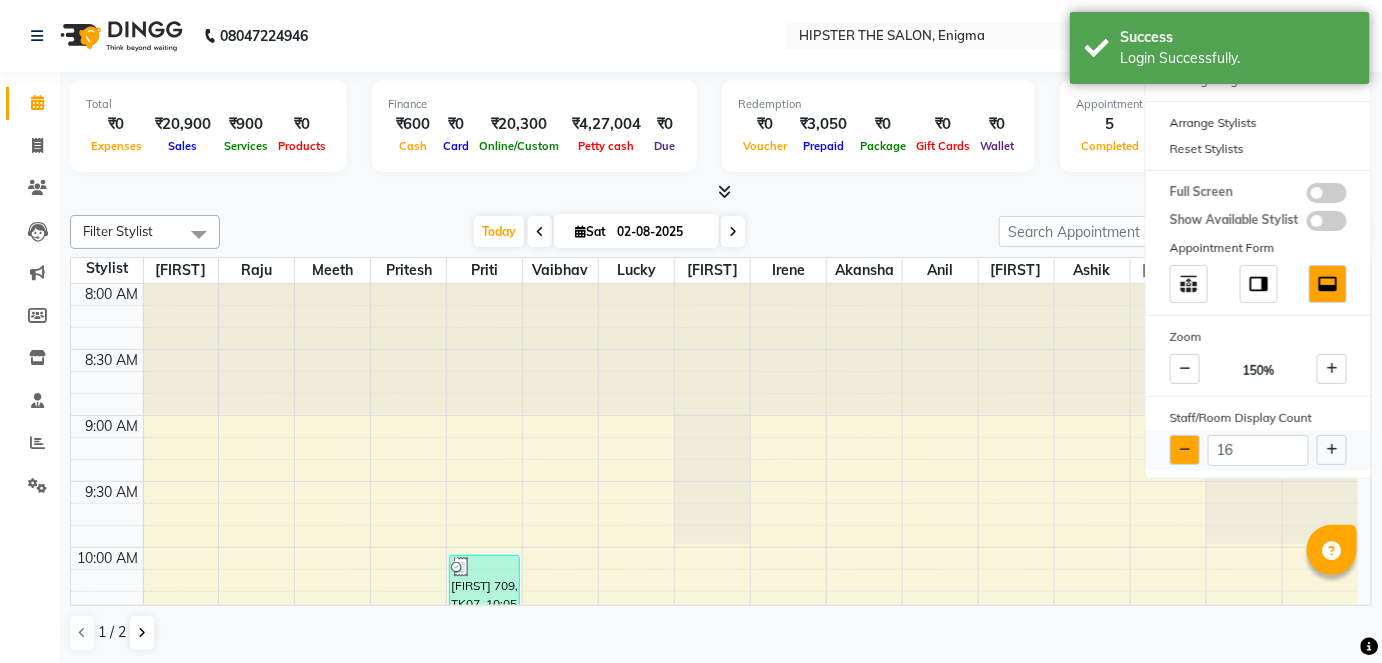click at bounding box center (1185, 450) 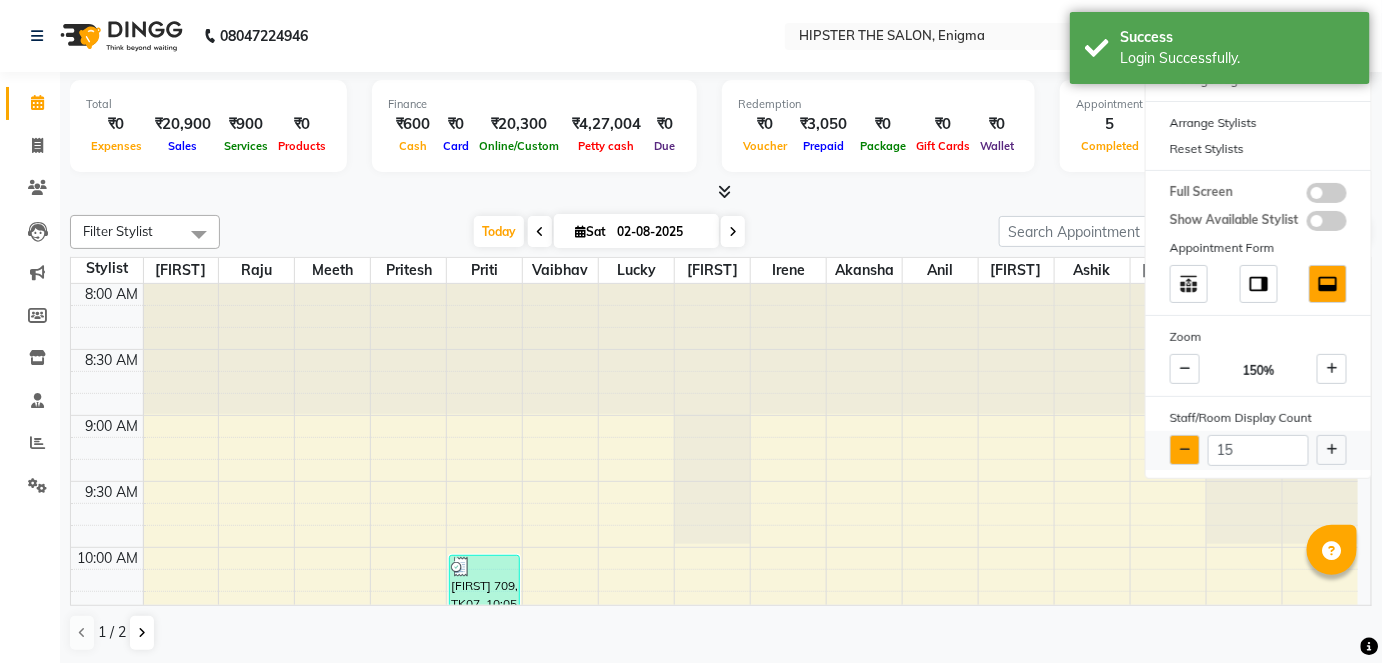 click at bounding box center (1185, 450) 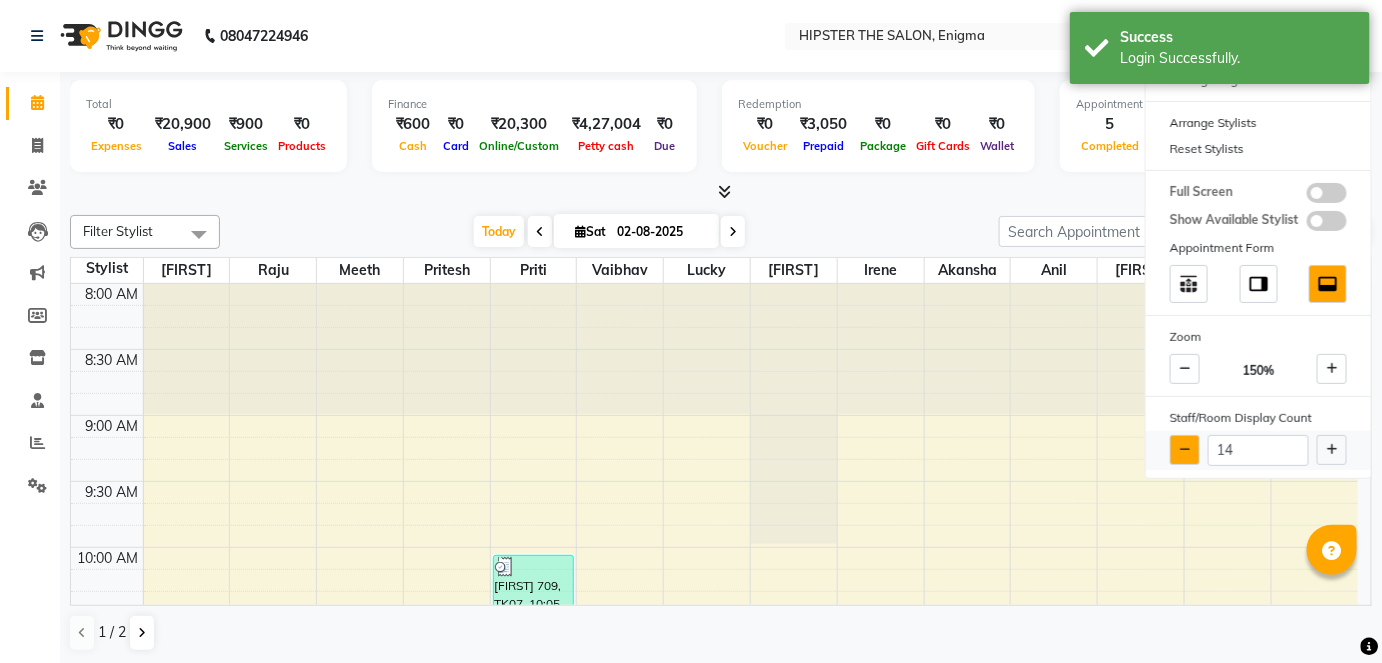 click at bounding box center (1185, 450) 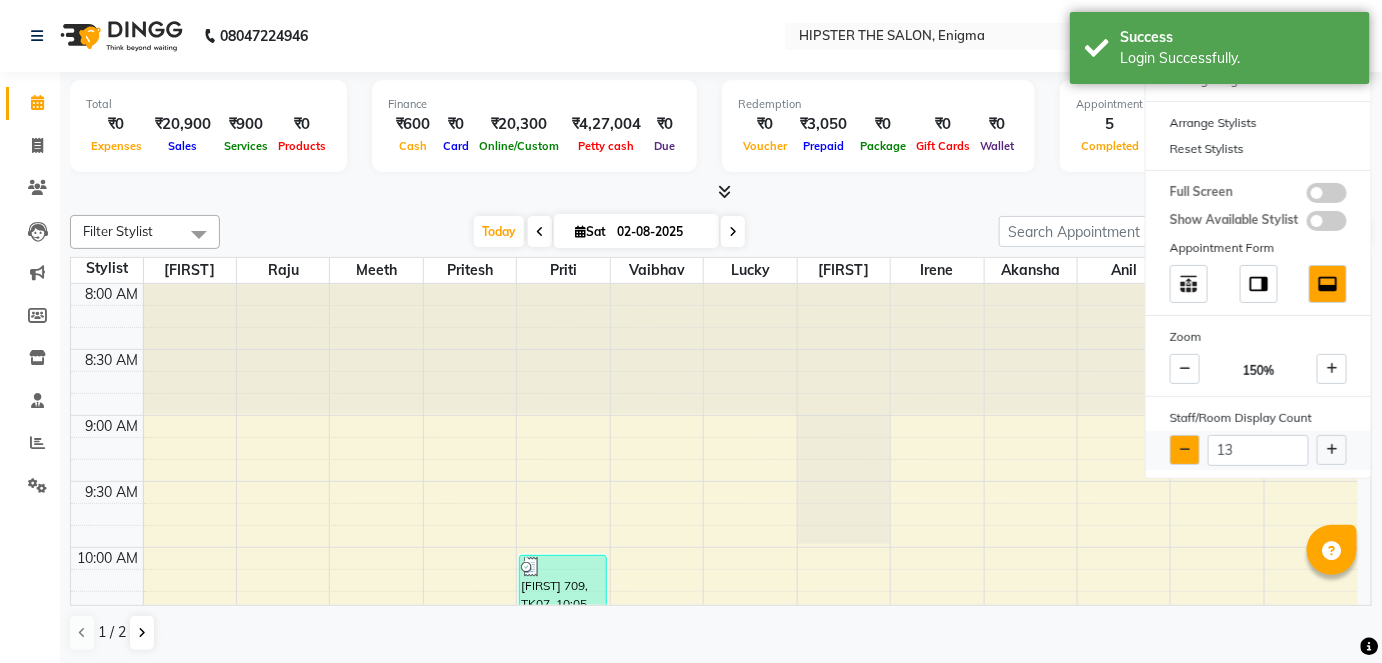click at bounding box center [1185, 450] 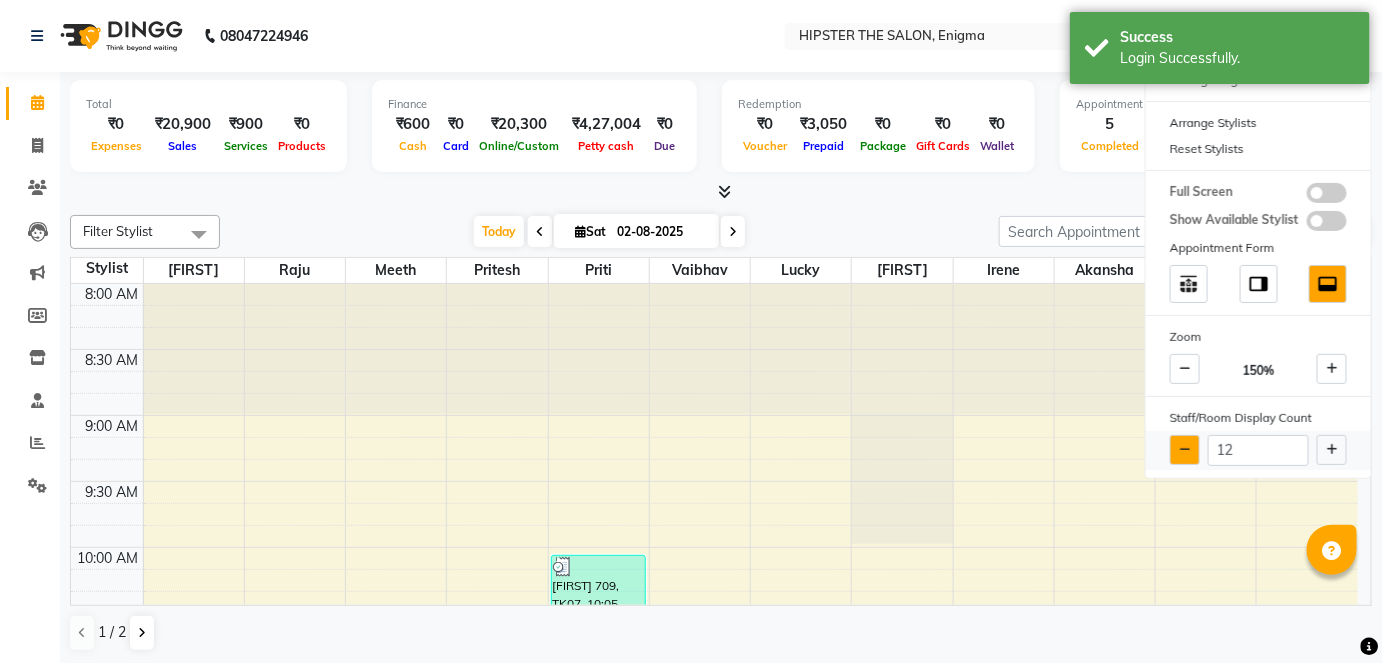 click at bounding box center (1185, 450) 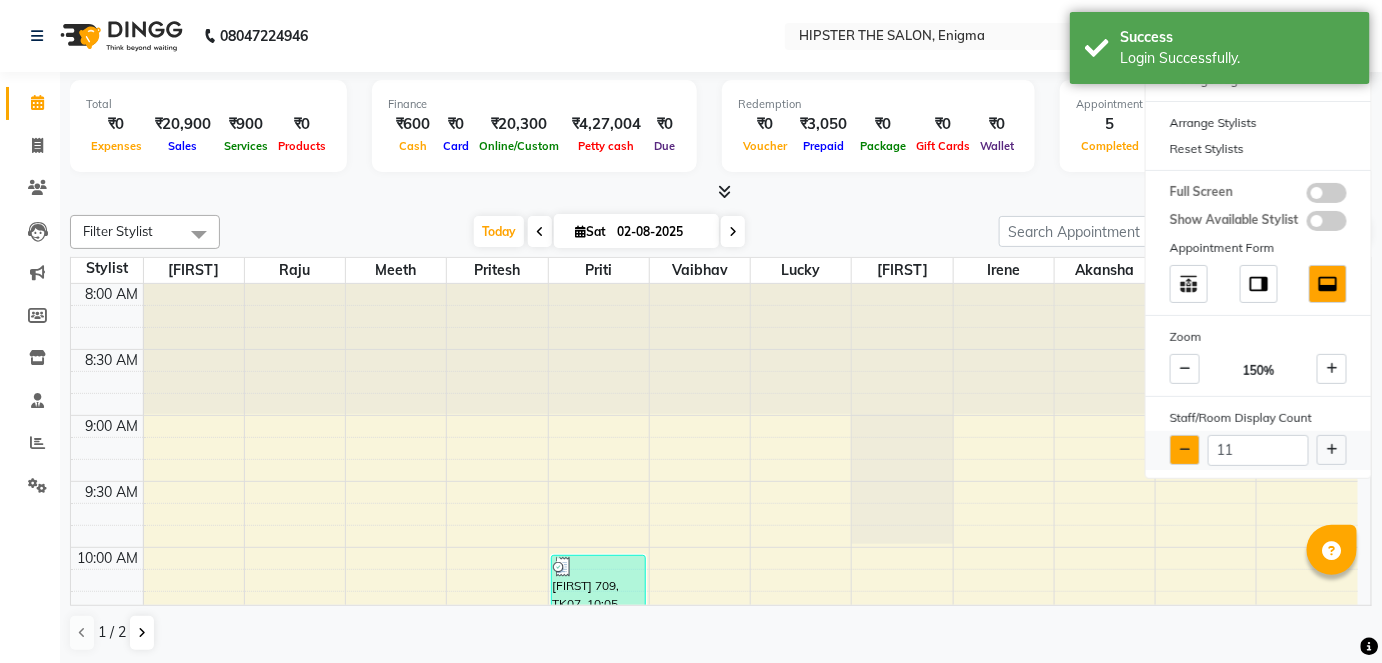 click at bounding box center (1185, 450) 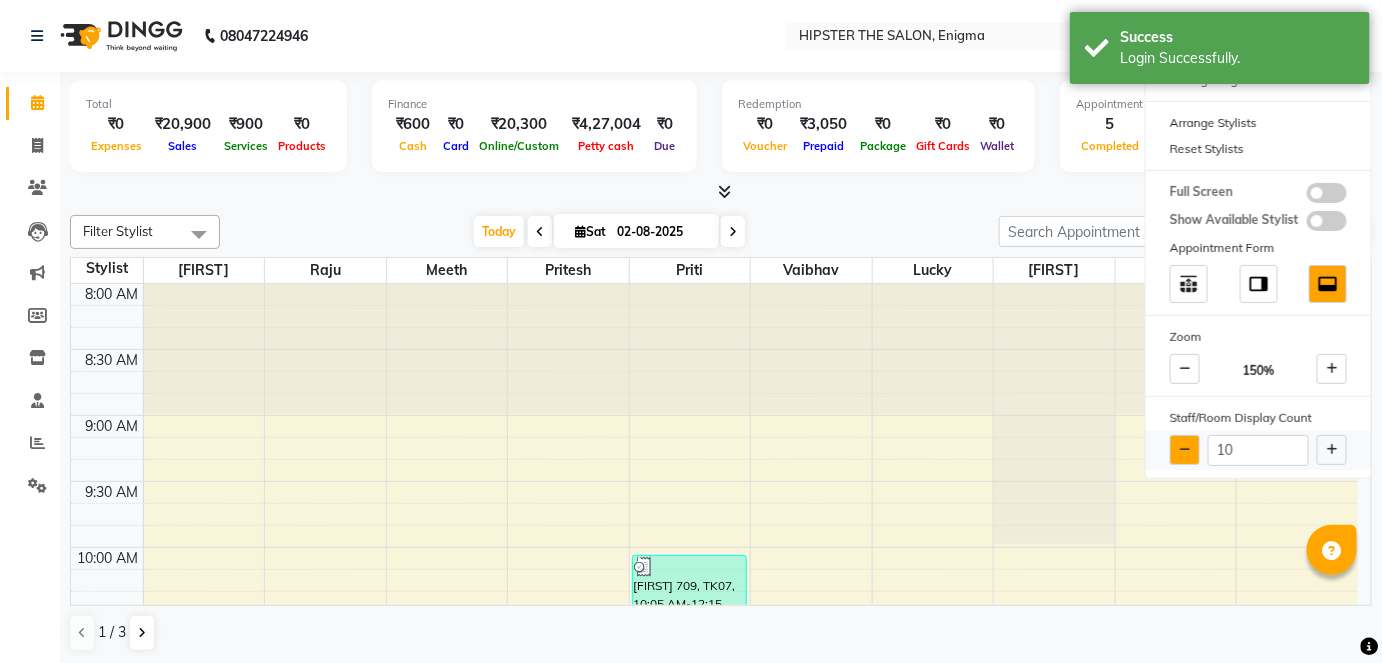 click at bounding box center [1185, 450] 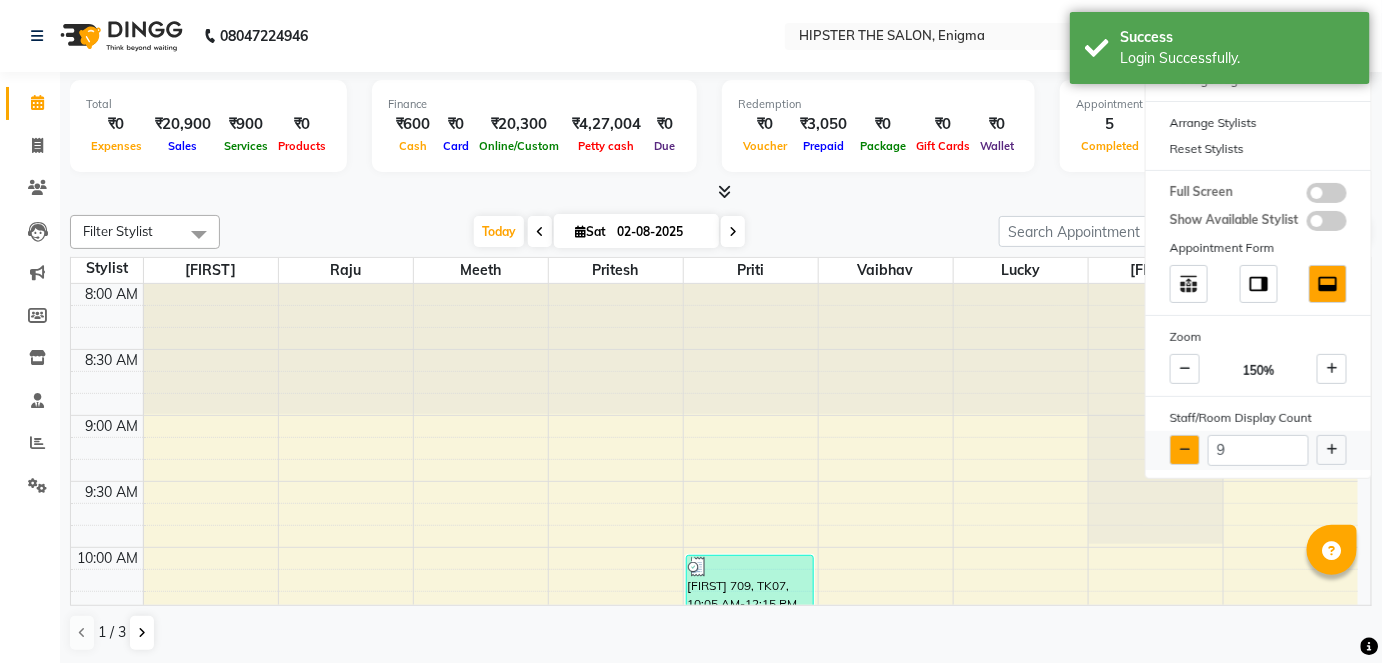 click at bounding box center [1185, 450] 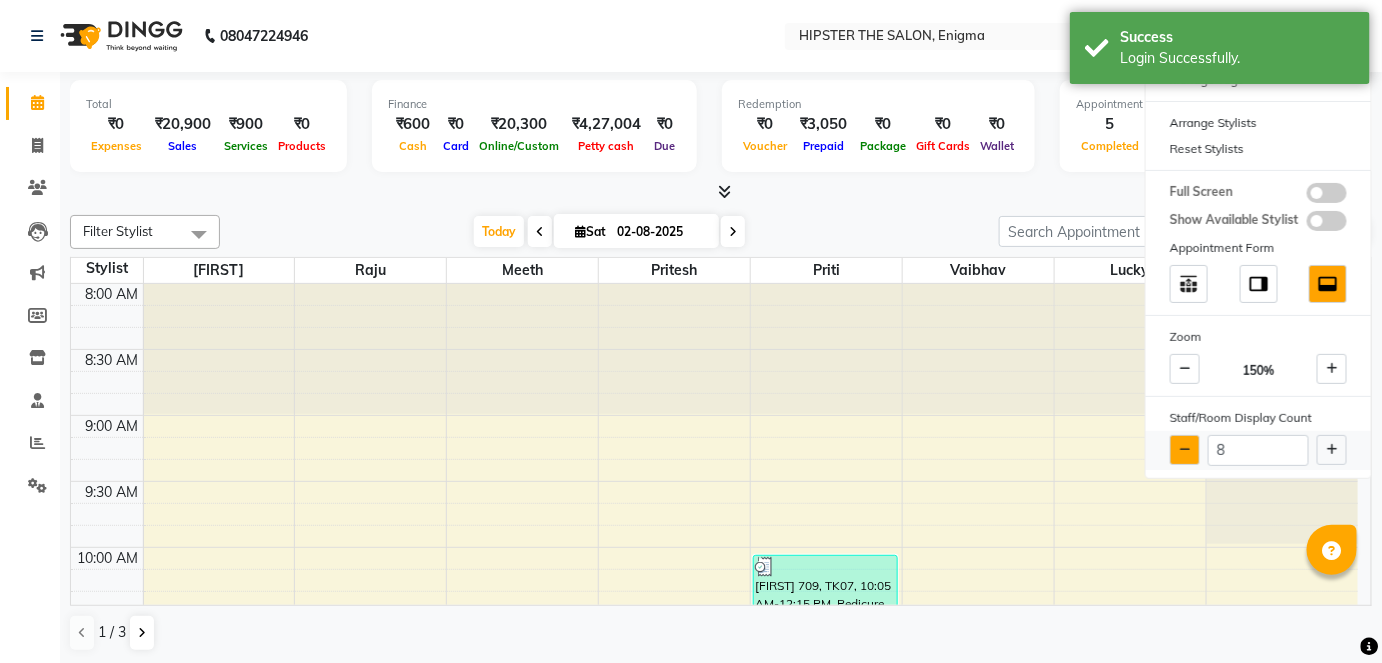 click at bounding box center [1185, 450] 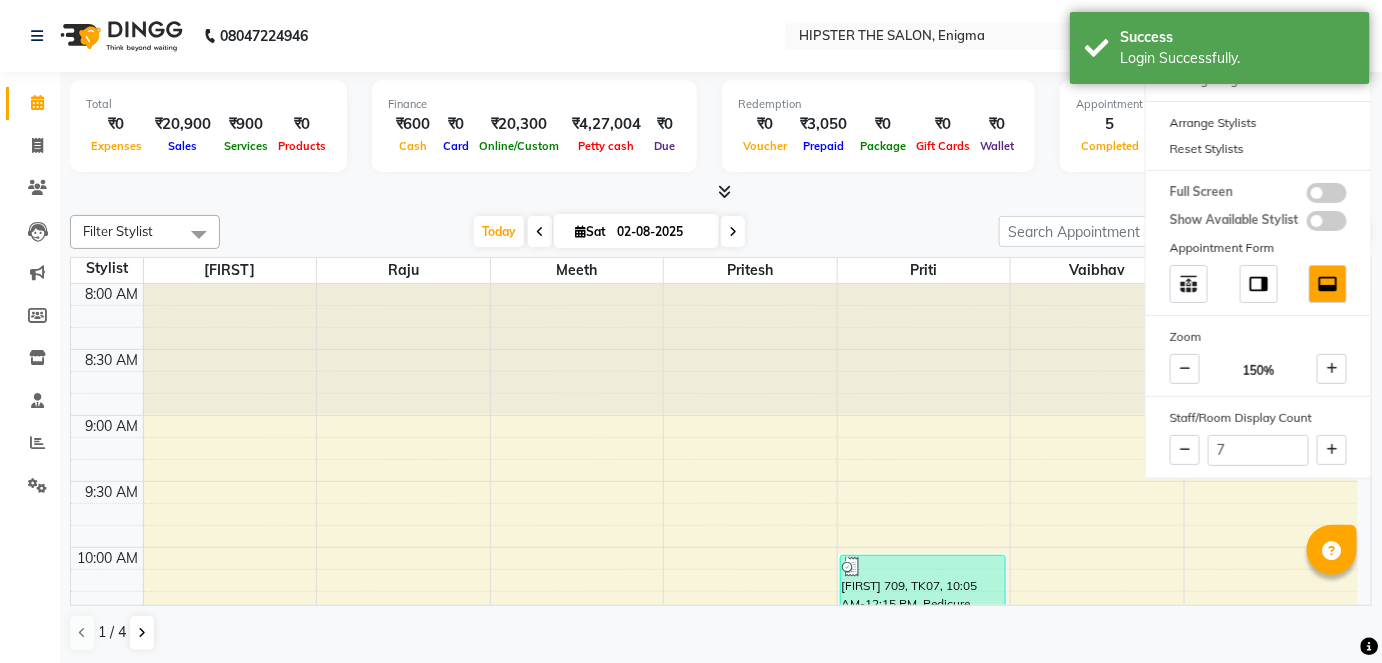 click on "Redemption  ₹0 Voucher ₹3,050 Prepaid ₹0 Package ₹0  Gift Cards ₹0  Wallet" at bounding box center [878, 126] 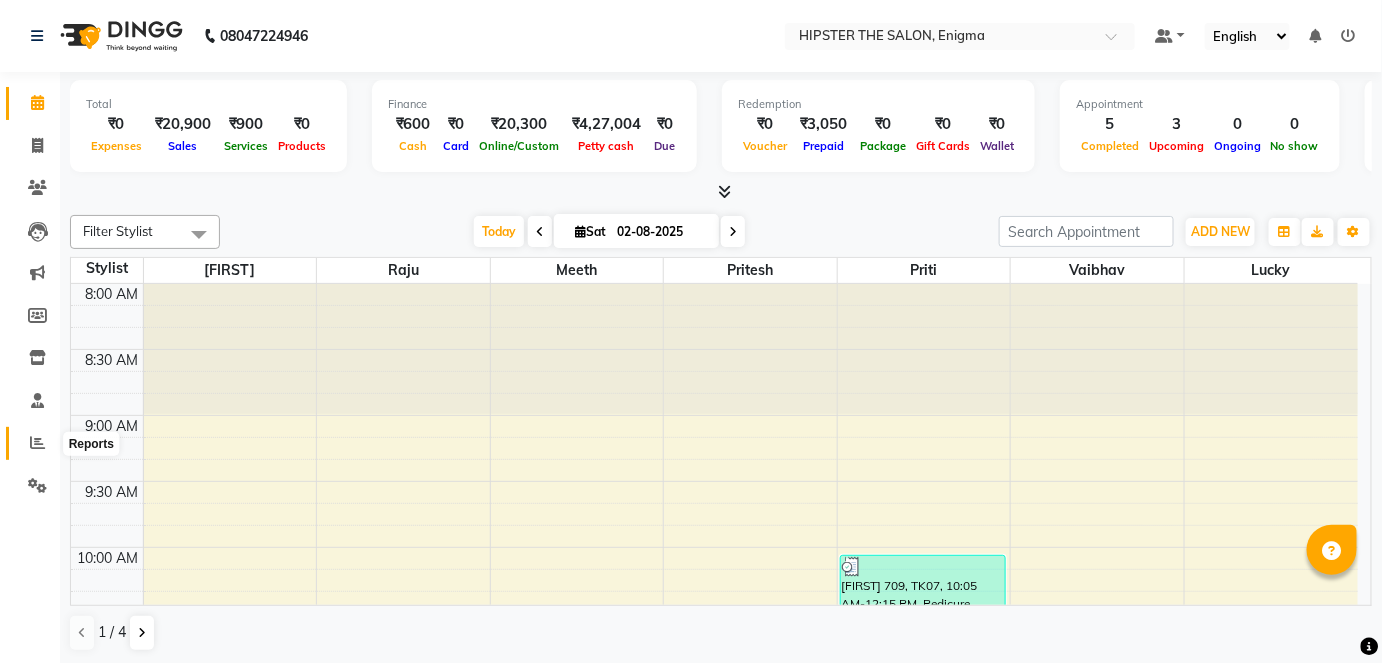 click 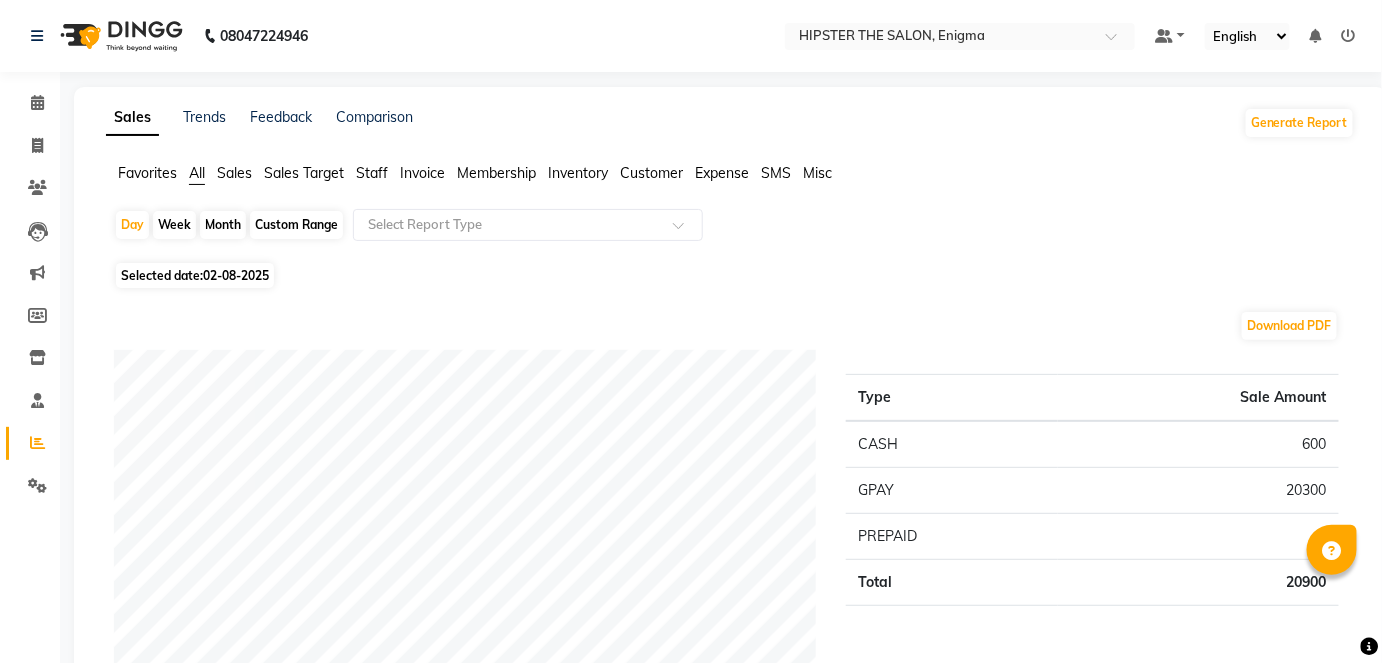 click on "Custom Range" 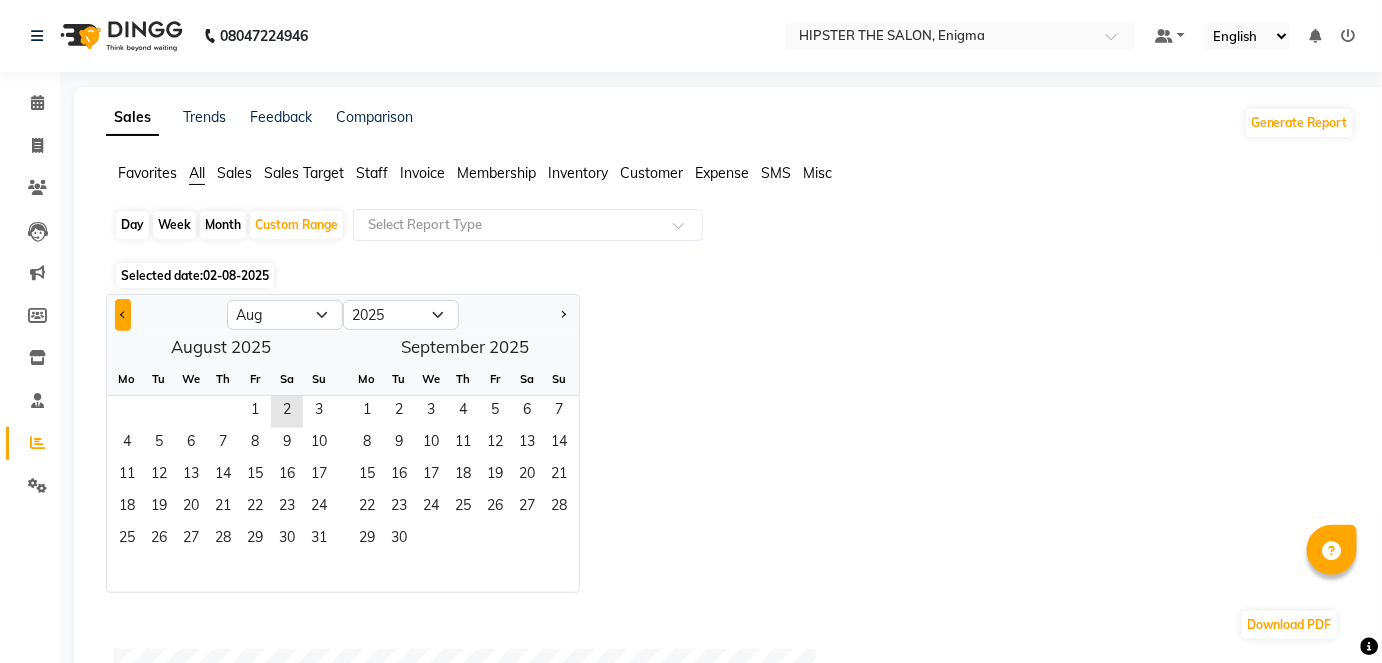 click 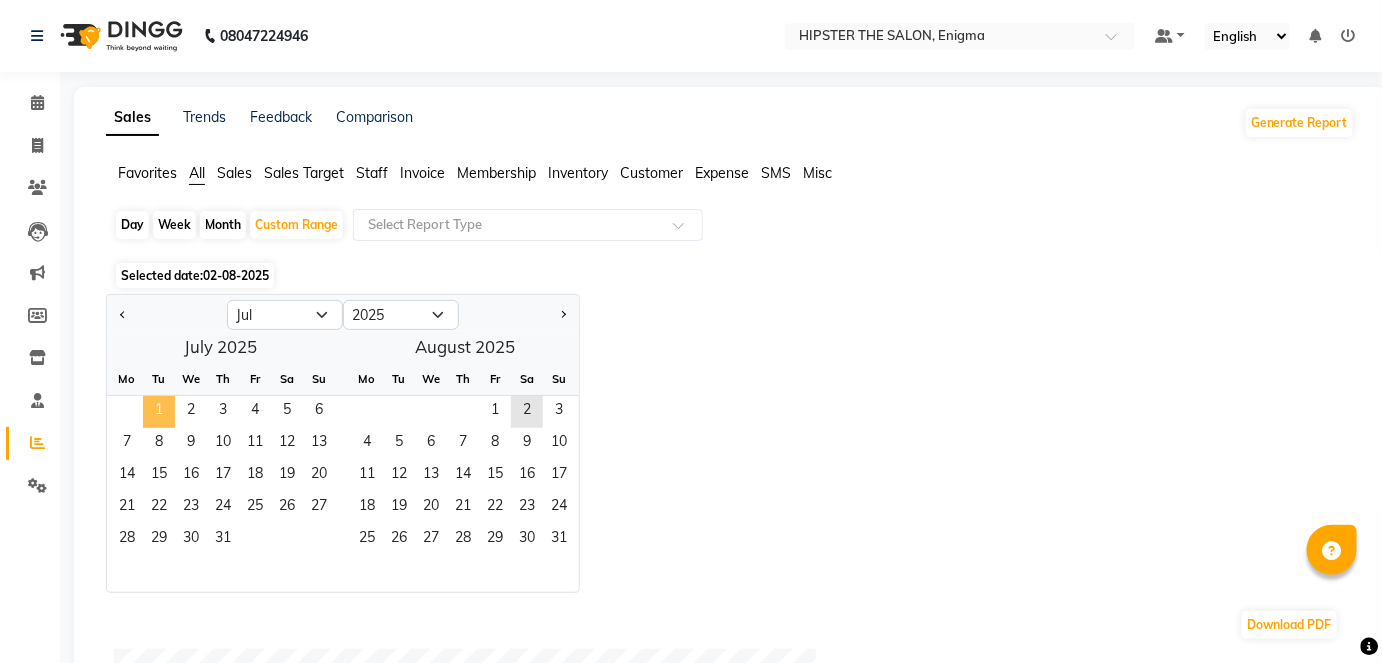click on "1" 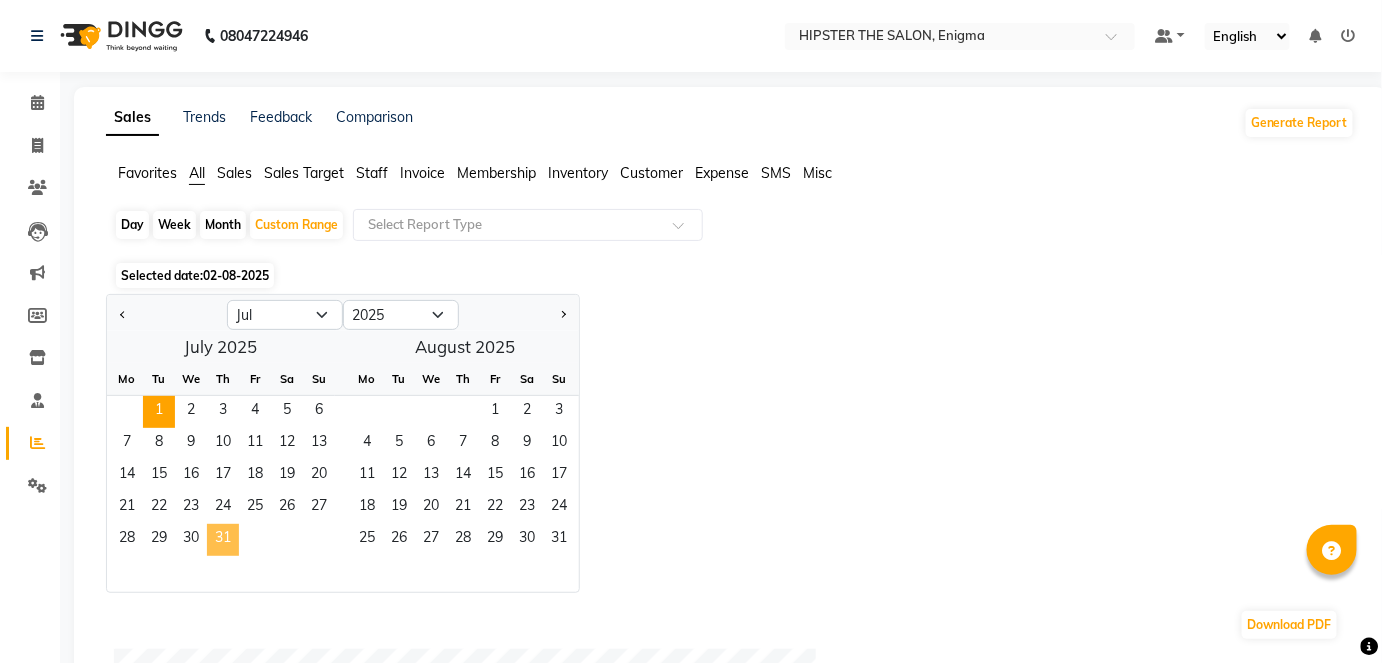 click on "31" 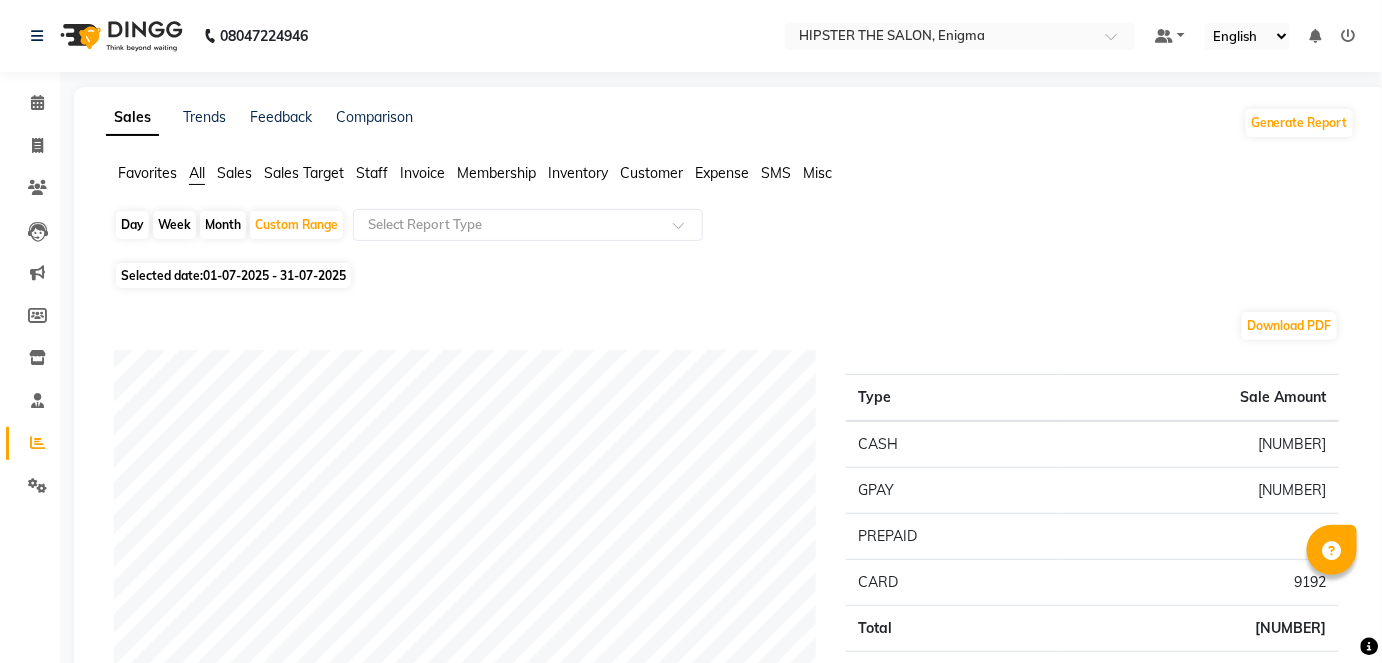 click on "Sales" 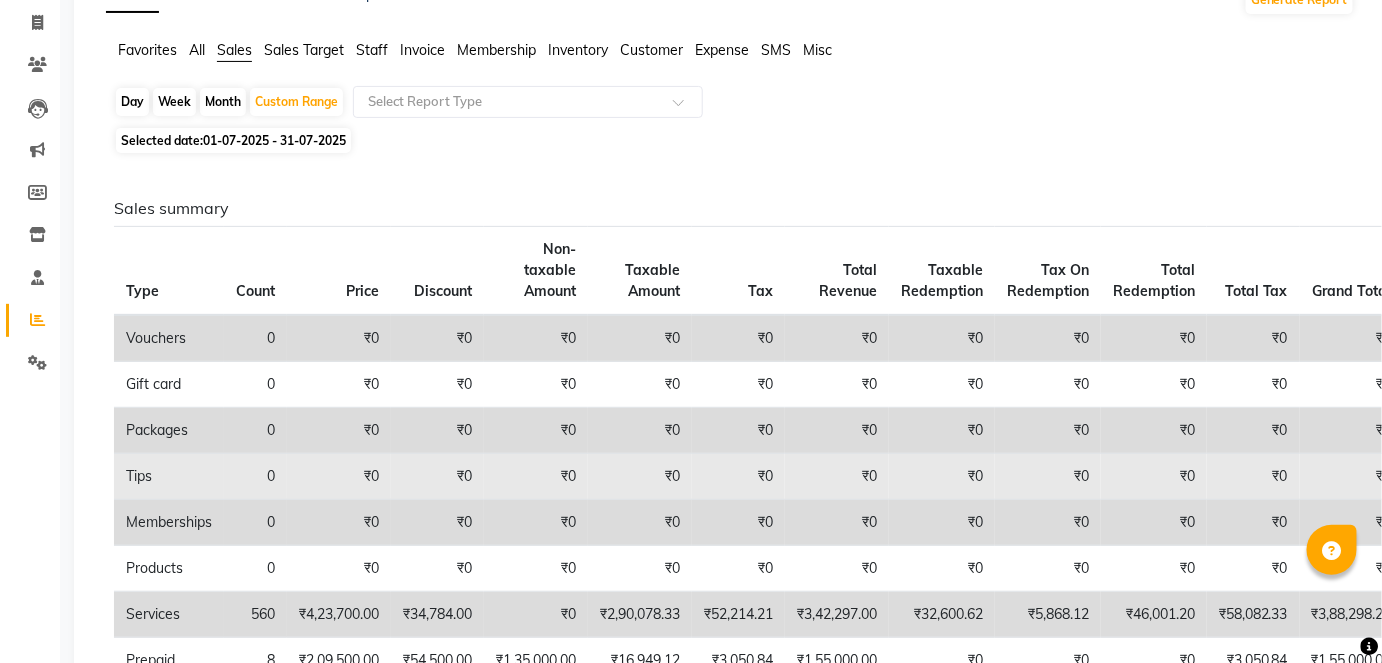 scroll, scrollTop: 122, scrollLeft: 0, axis: vertical 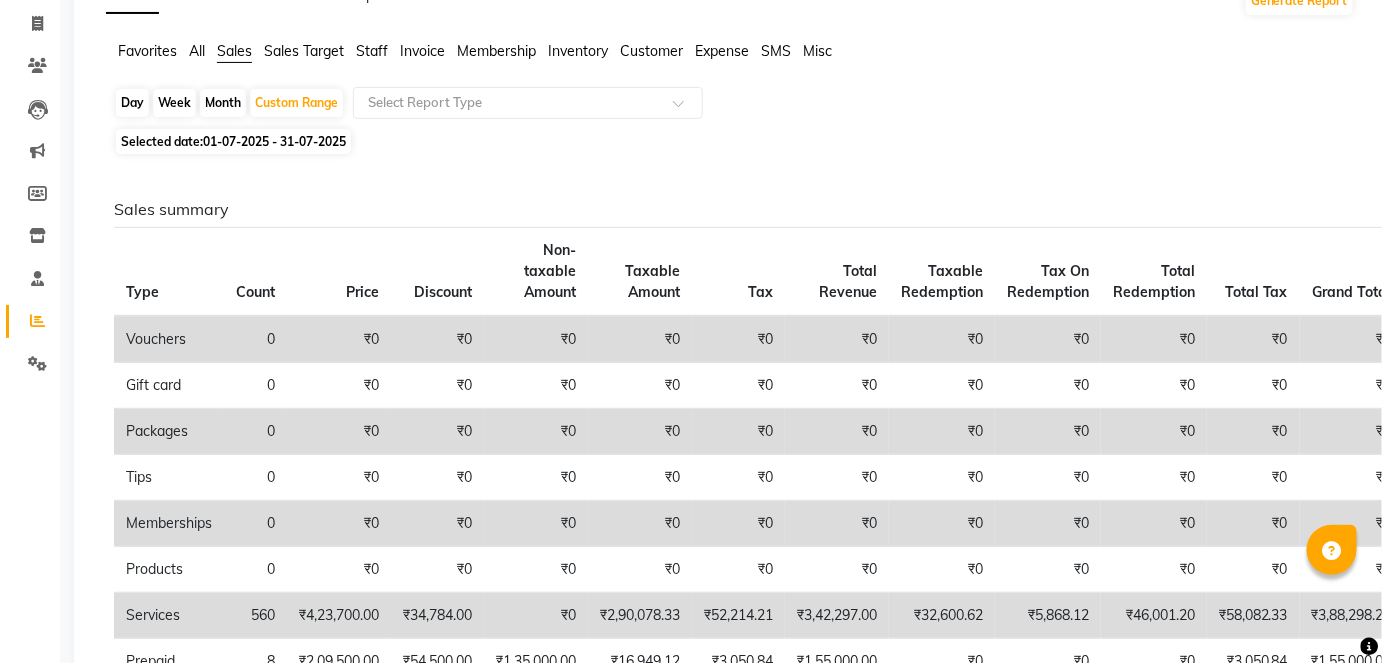 click on "Invoice" 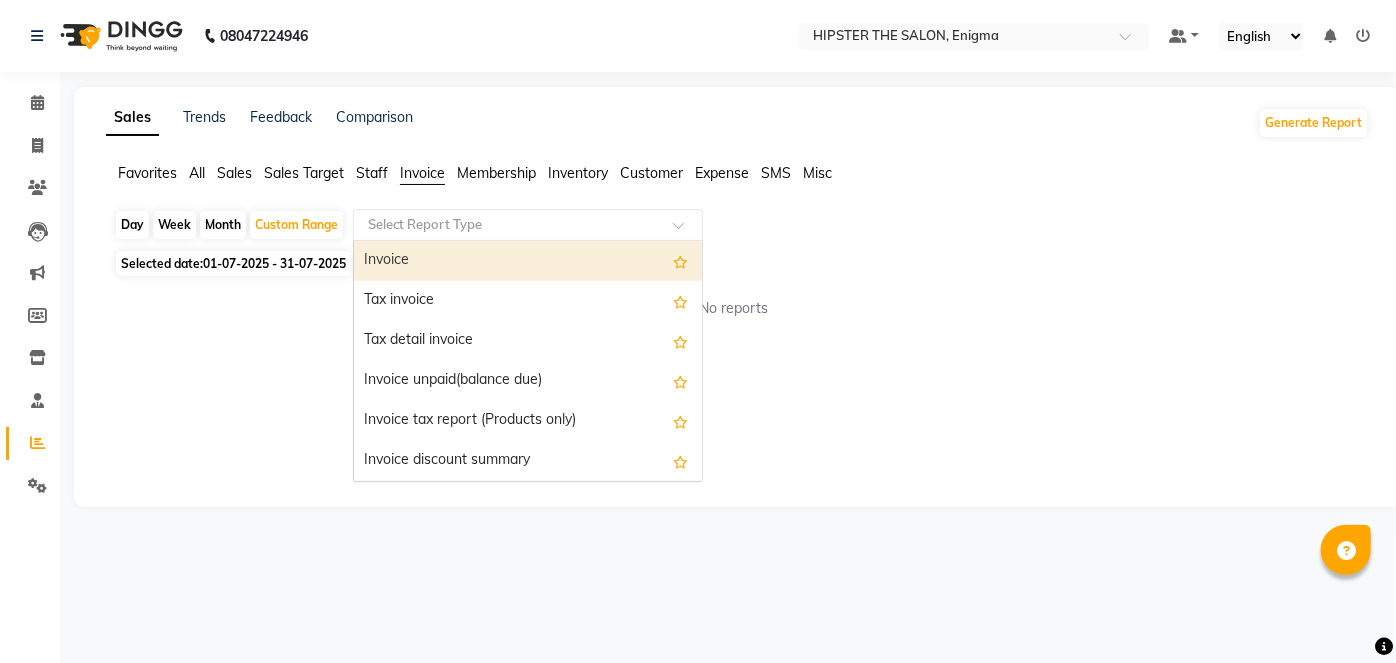 click 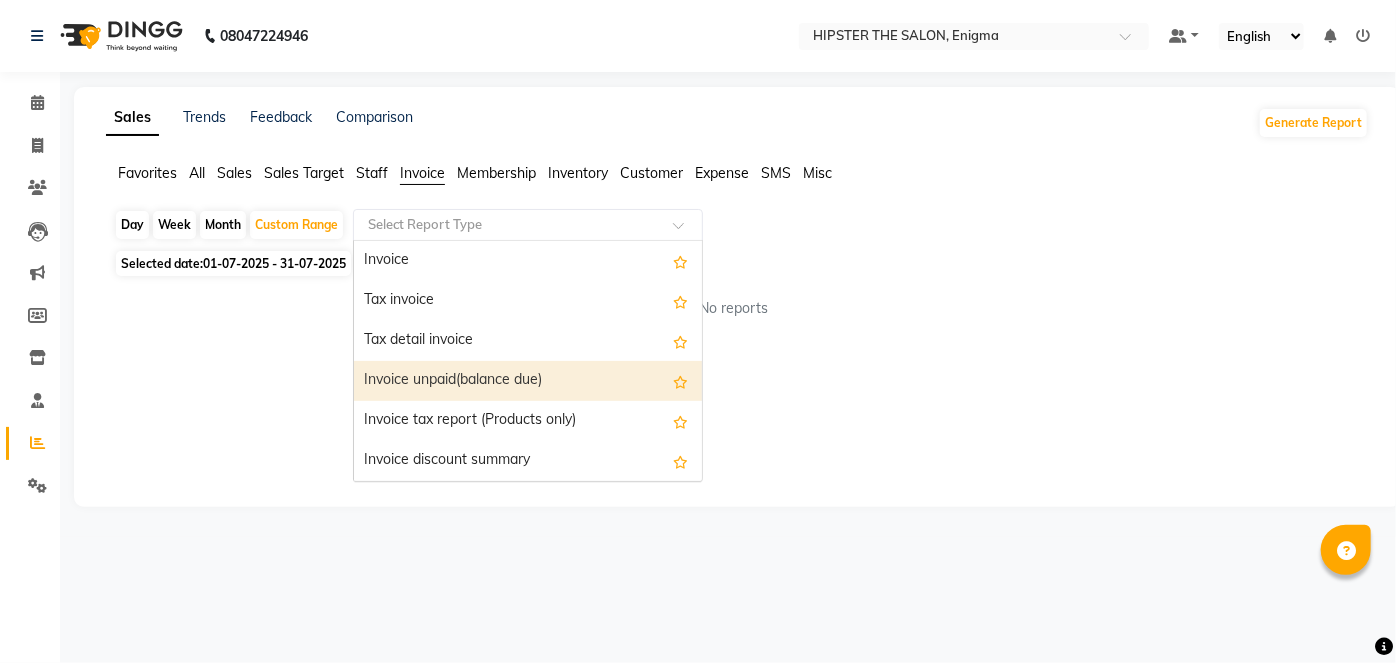 click on "Invoice unpaid(balance due)" at bounding box center (528, 381) 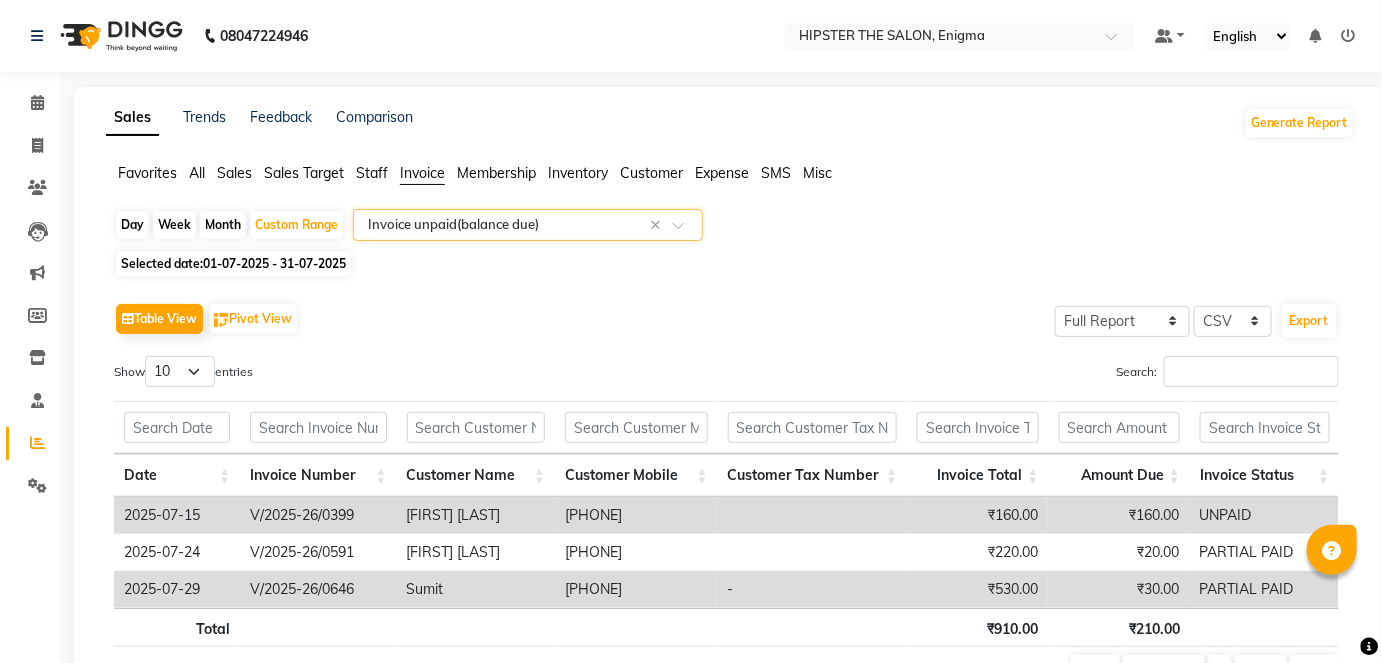 scroll, scrollTop: 107, scrollLeft: 0, axis: vertical 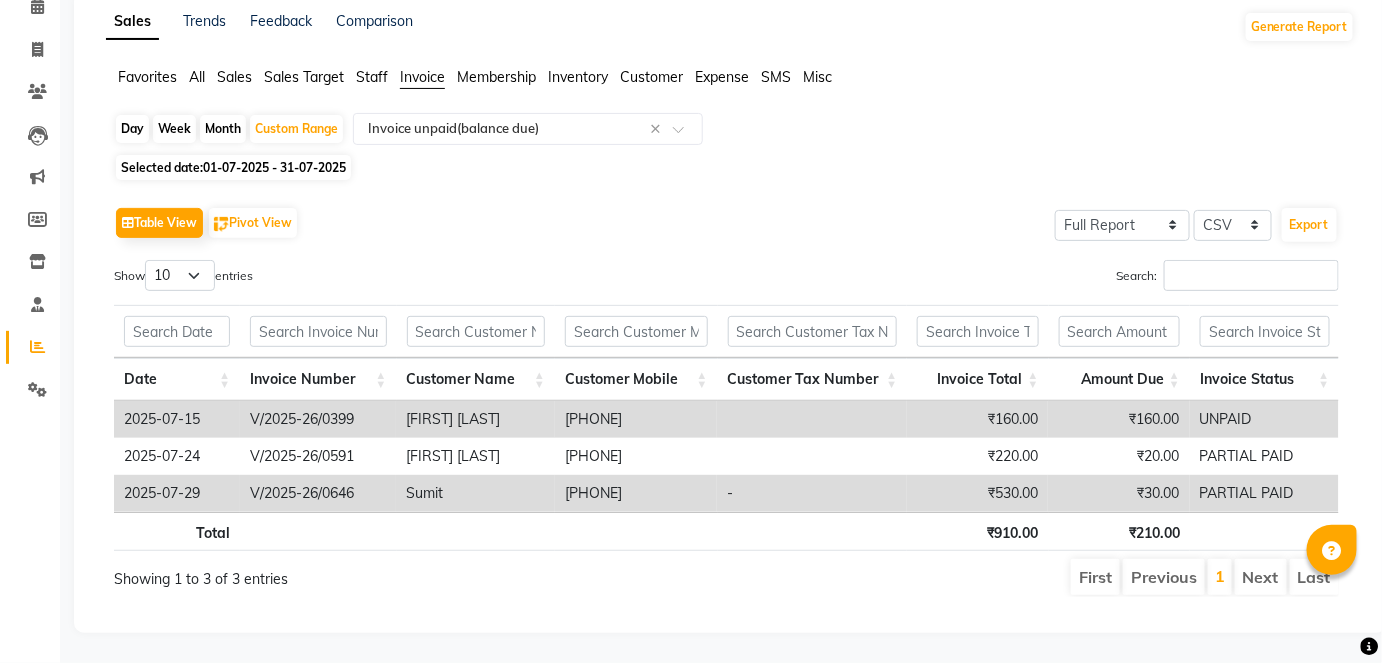 click on "₹210.00" at bounding box center [1119, 531] 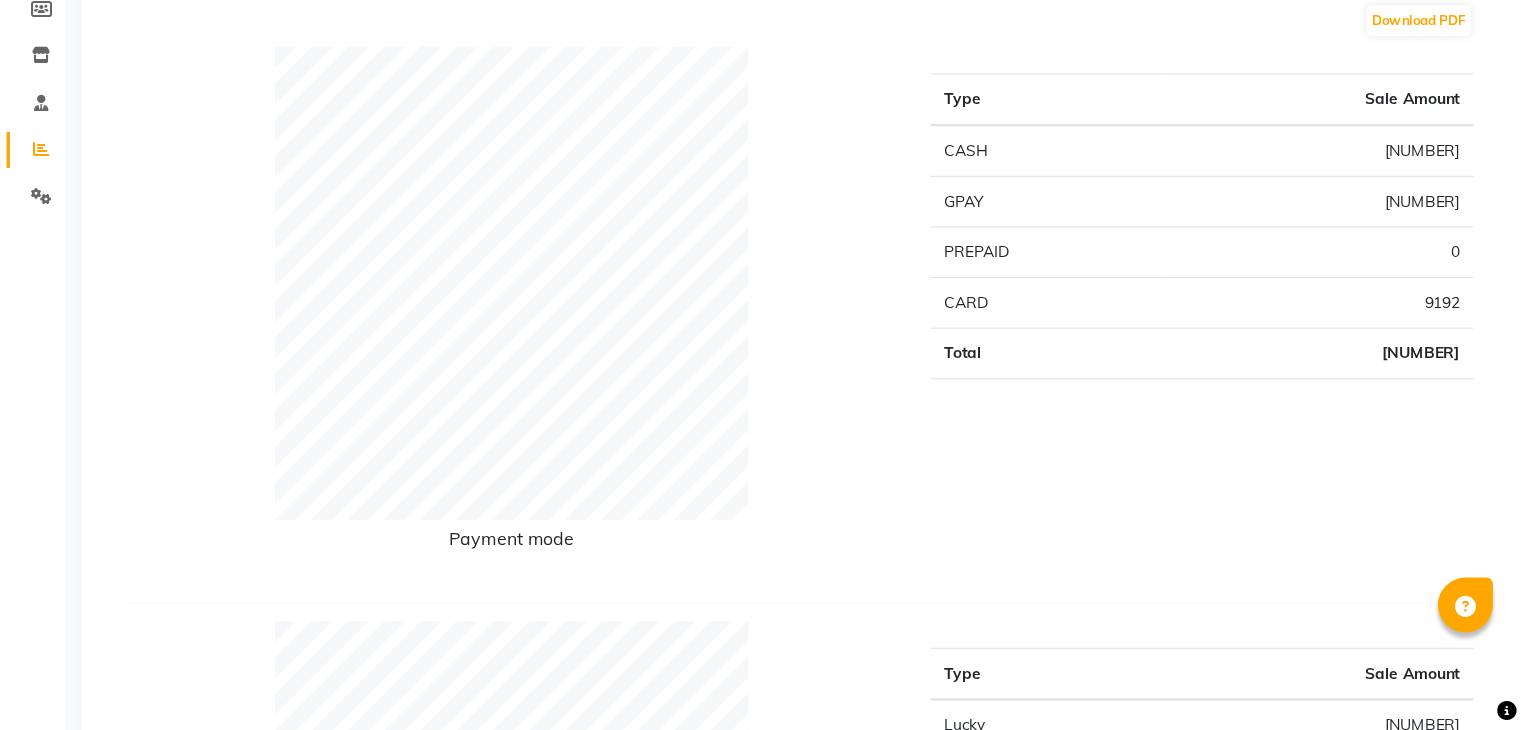 scroll, scrollTop: 0, scrollLeft: 0, axis: both 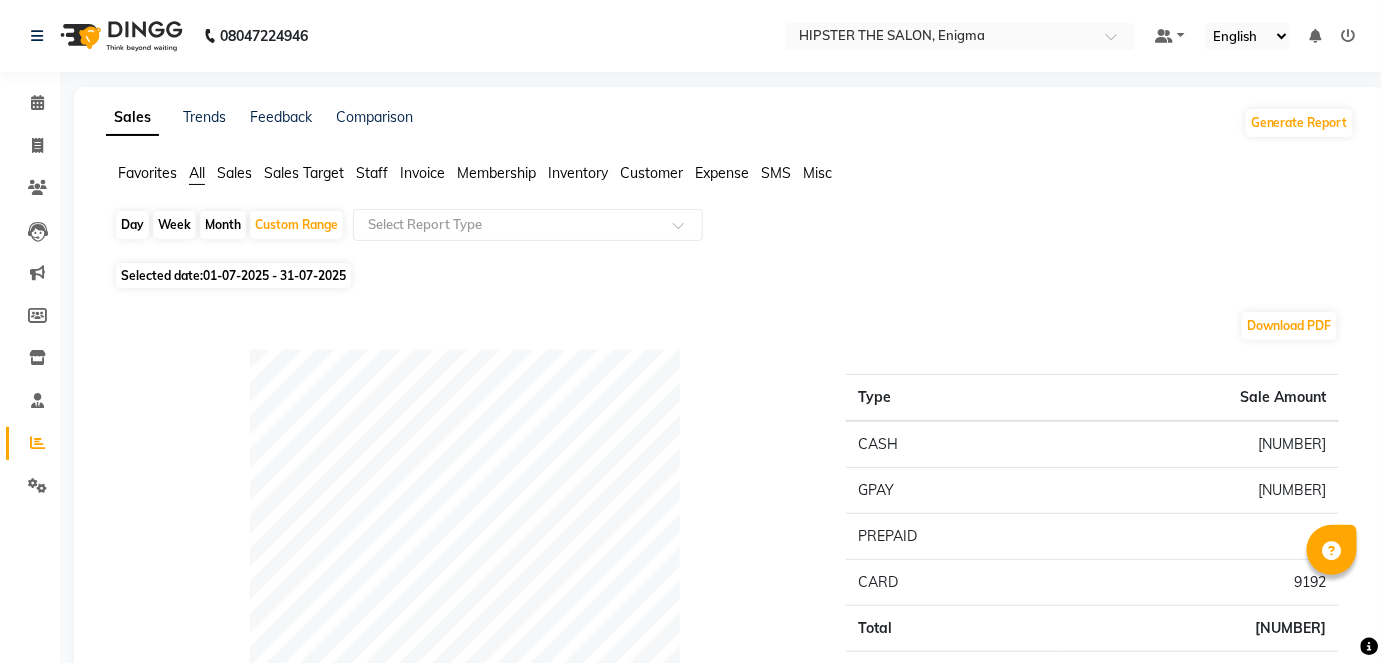 click on "Sales" 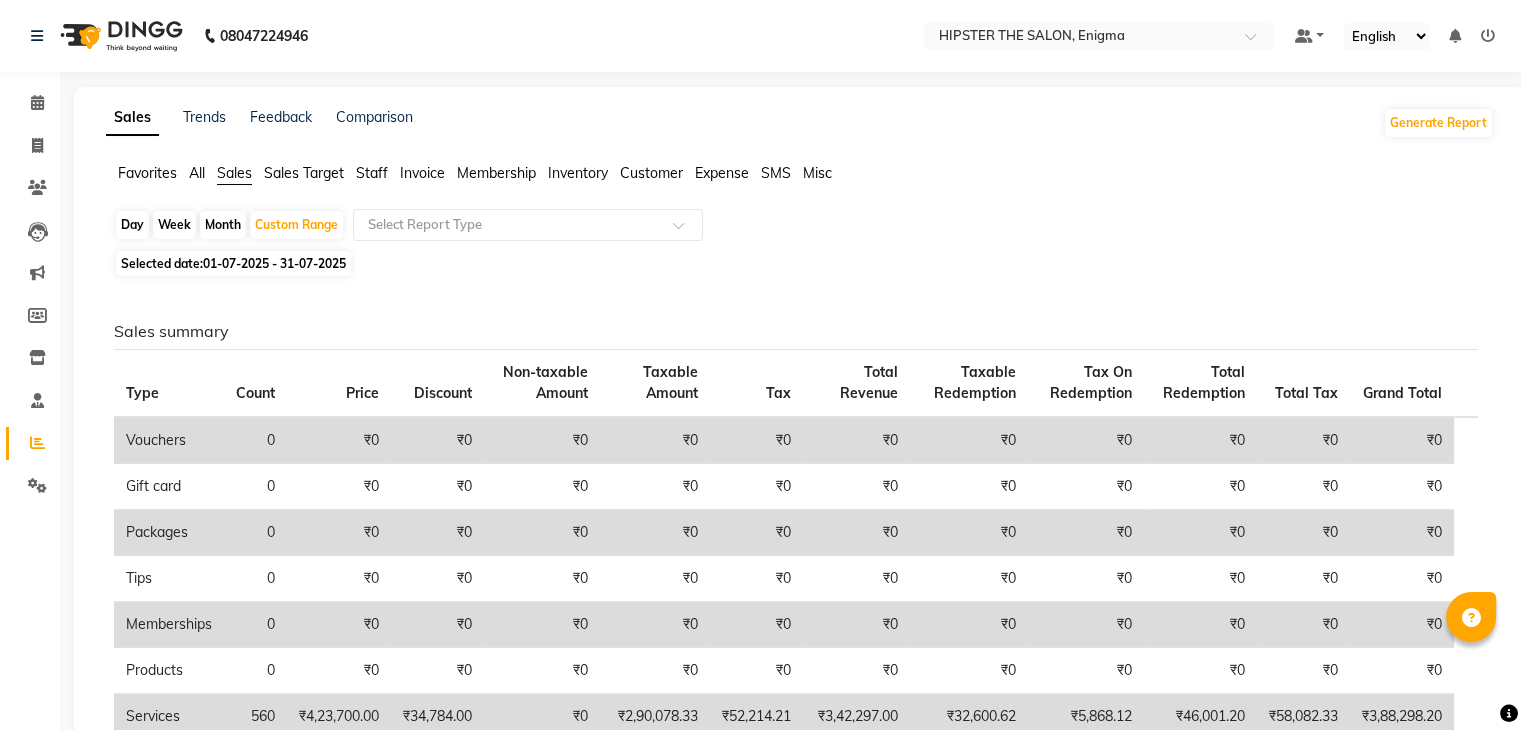 drag, startPoint x: 1366, startPoint y: 2, endPoint x: 1060, endPoint y: 280, distance: 413.4247 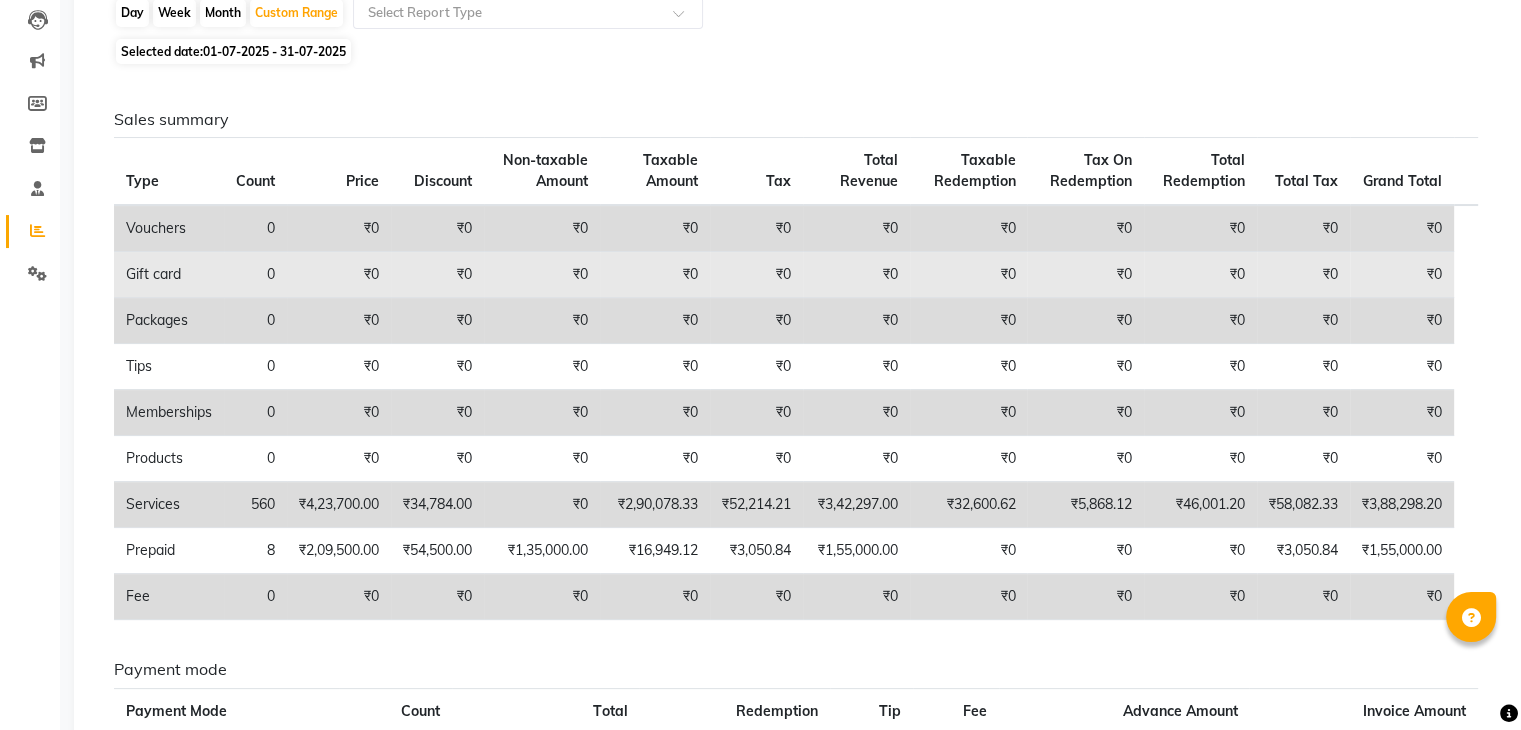 scroll, scrollTop: 0, scrollLeft: 0, axis: both 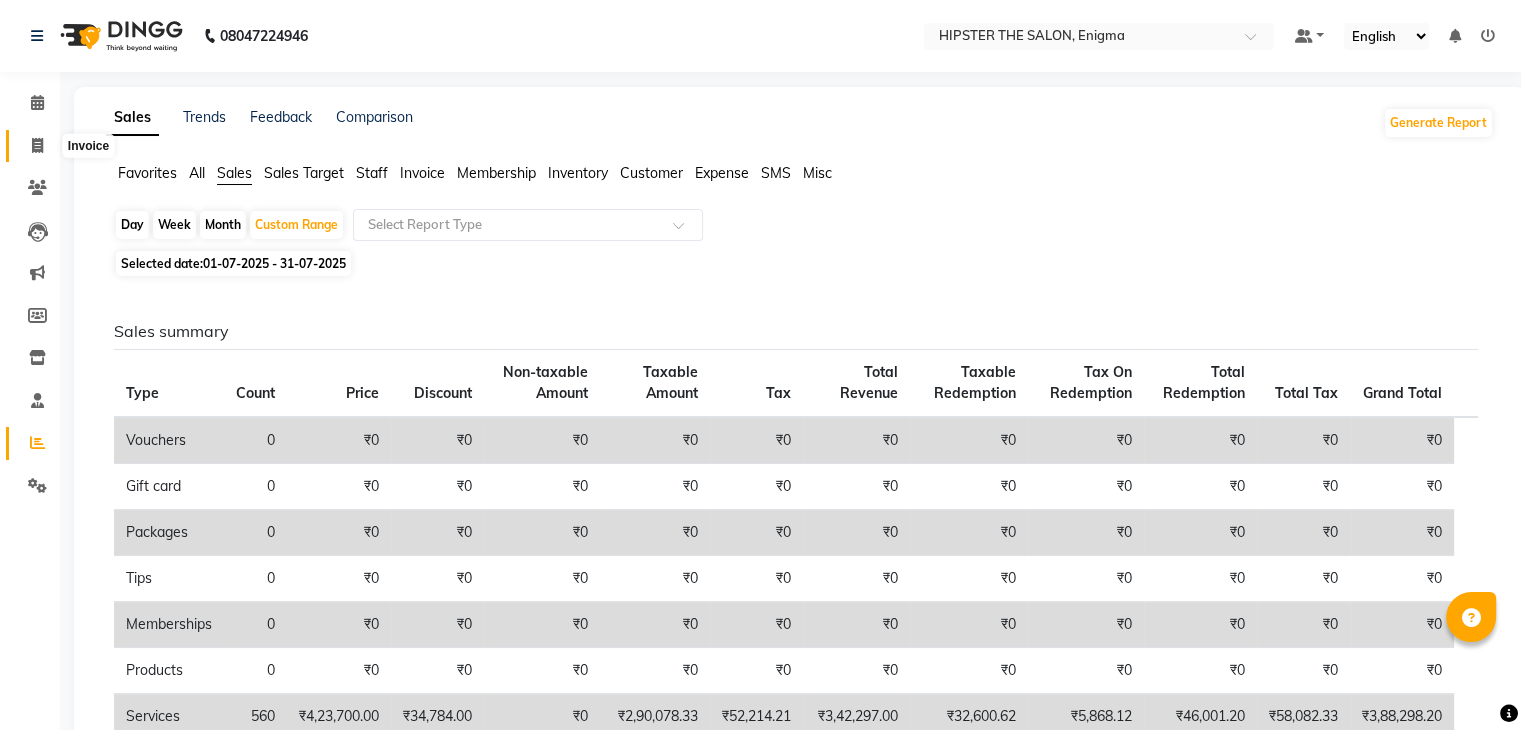 click 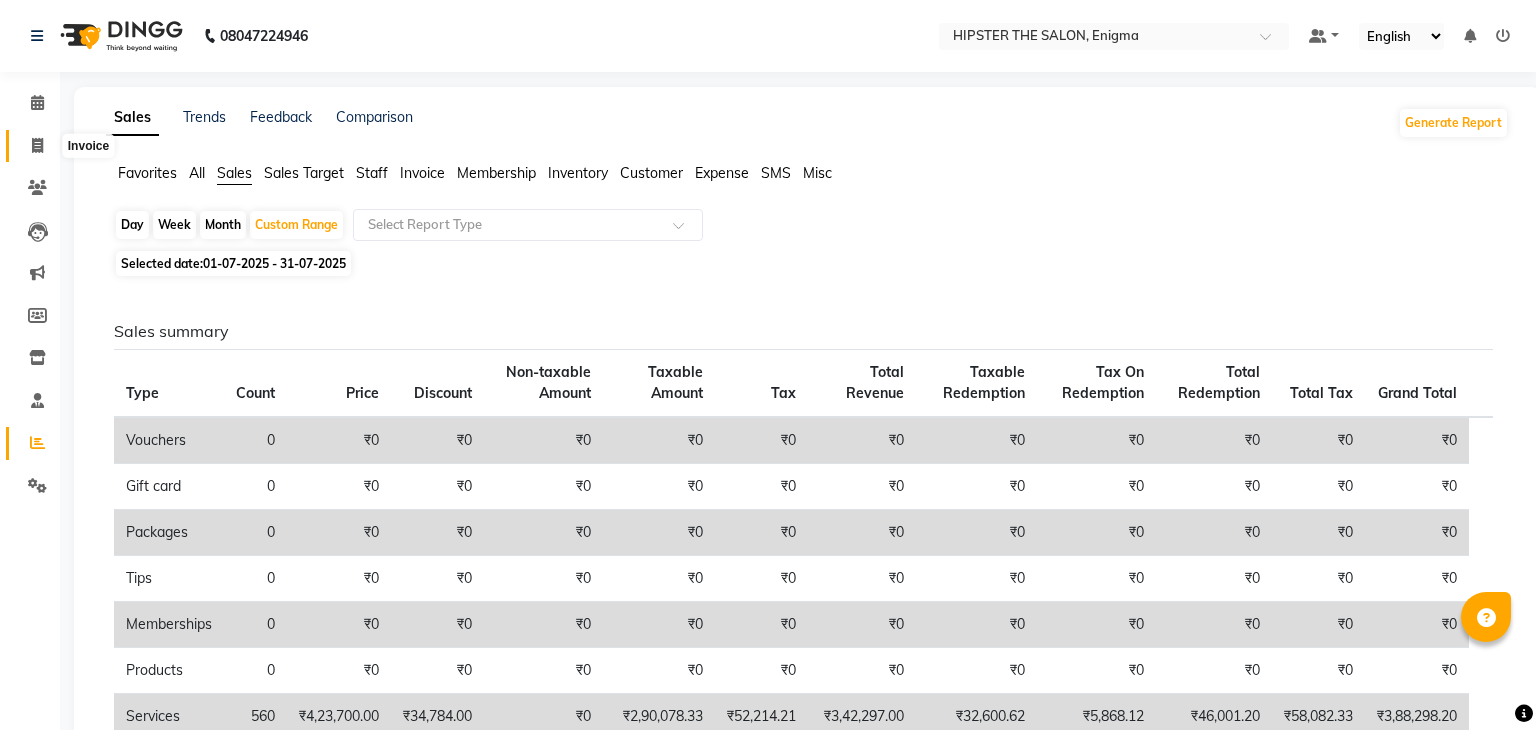 select on "4468" 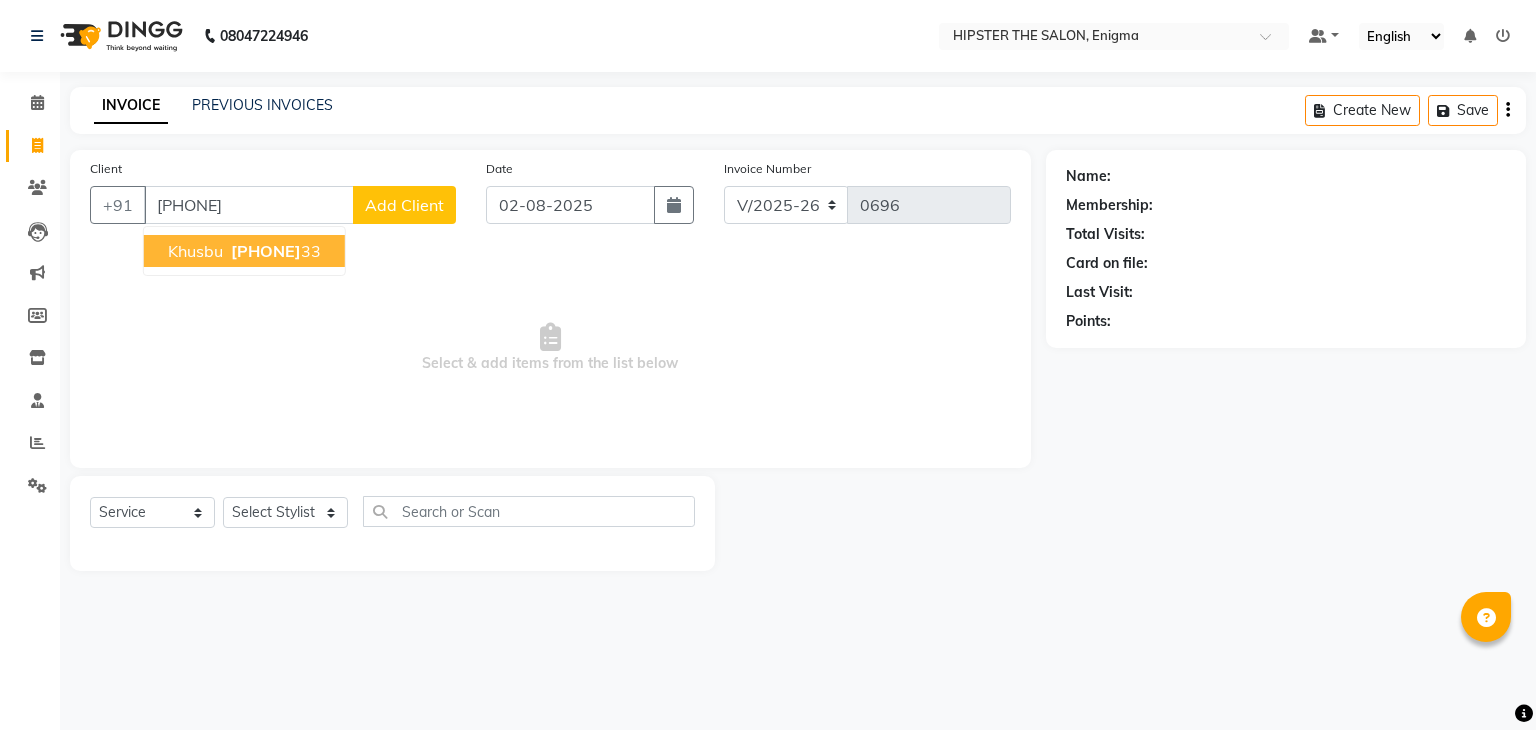 click on "[FIRST]   [PHONE]" at bounding box center (244, 251) 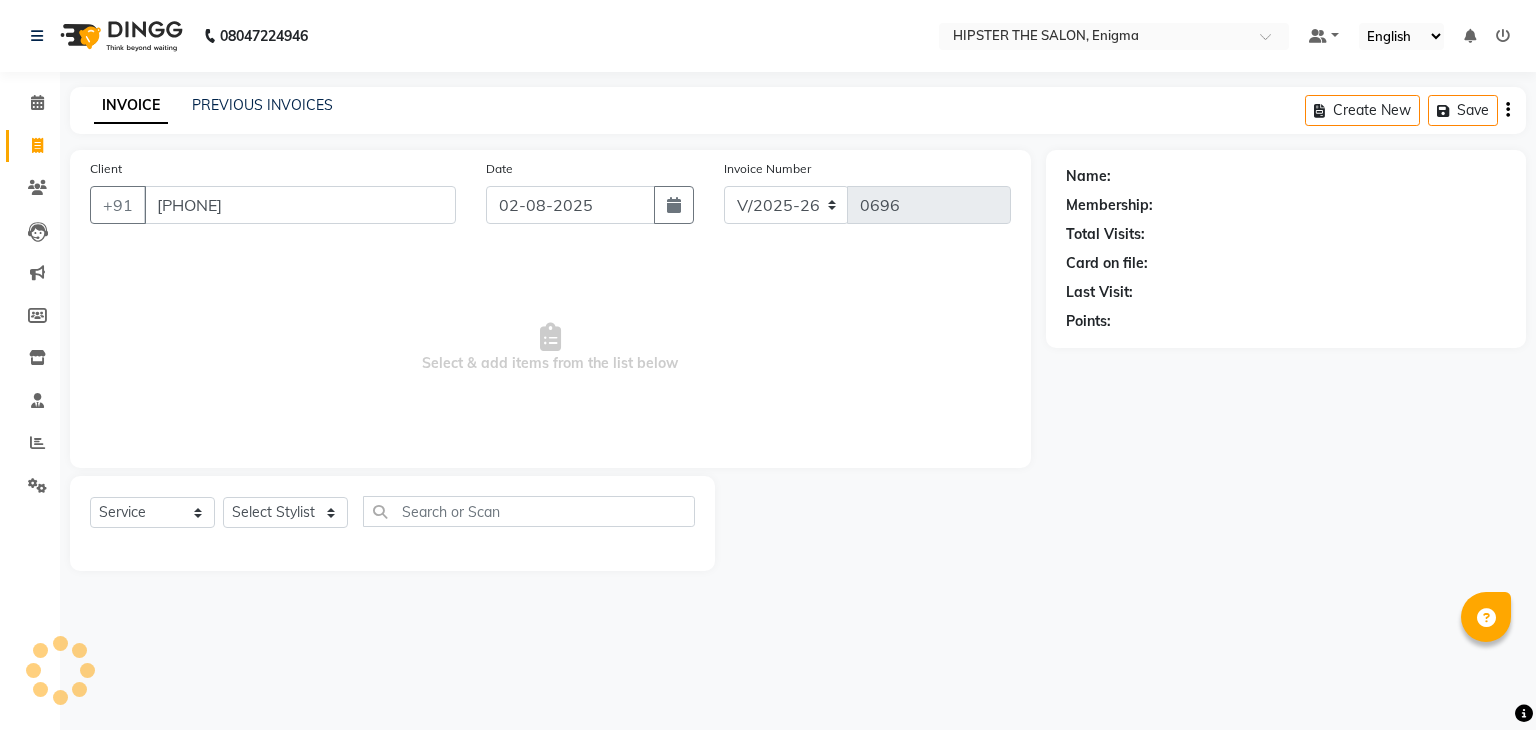 type on "[PHONE]" 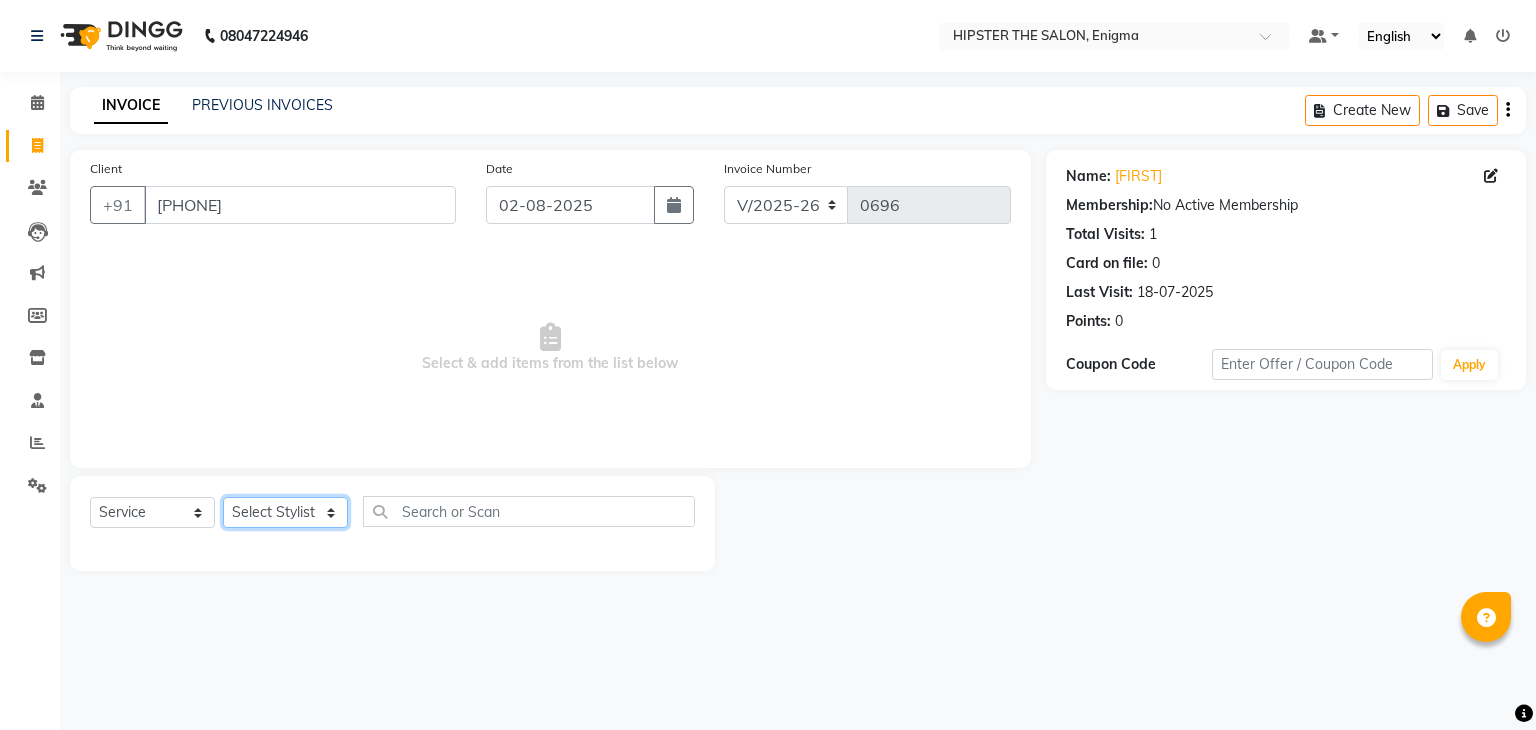 click on "Select Stylist [FIRST] [FIRST] [FIRST] [FIRST] [FIRST] [FIRST] [FIRST] [FIRST] [FIRST] [FIRST] [FIRST] [FIRST] [FIRST] [FIRST] [FIRST] [FIRST] [FIRST] [FIRST] [FIRST] [FIRST] [FIRST] [FIRST] [FIRST] [FIRST] [FIRST]" 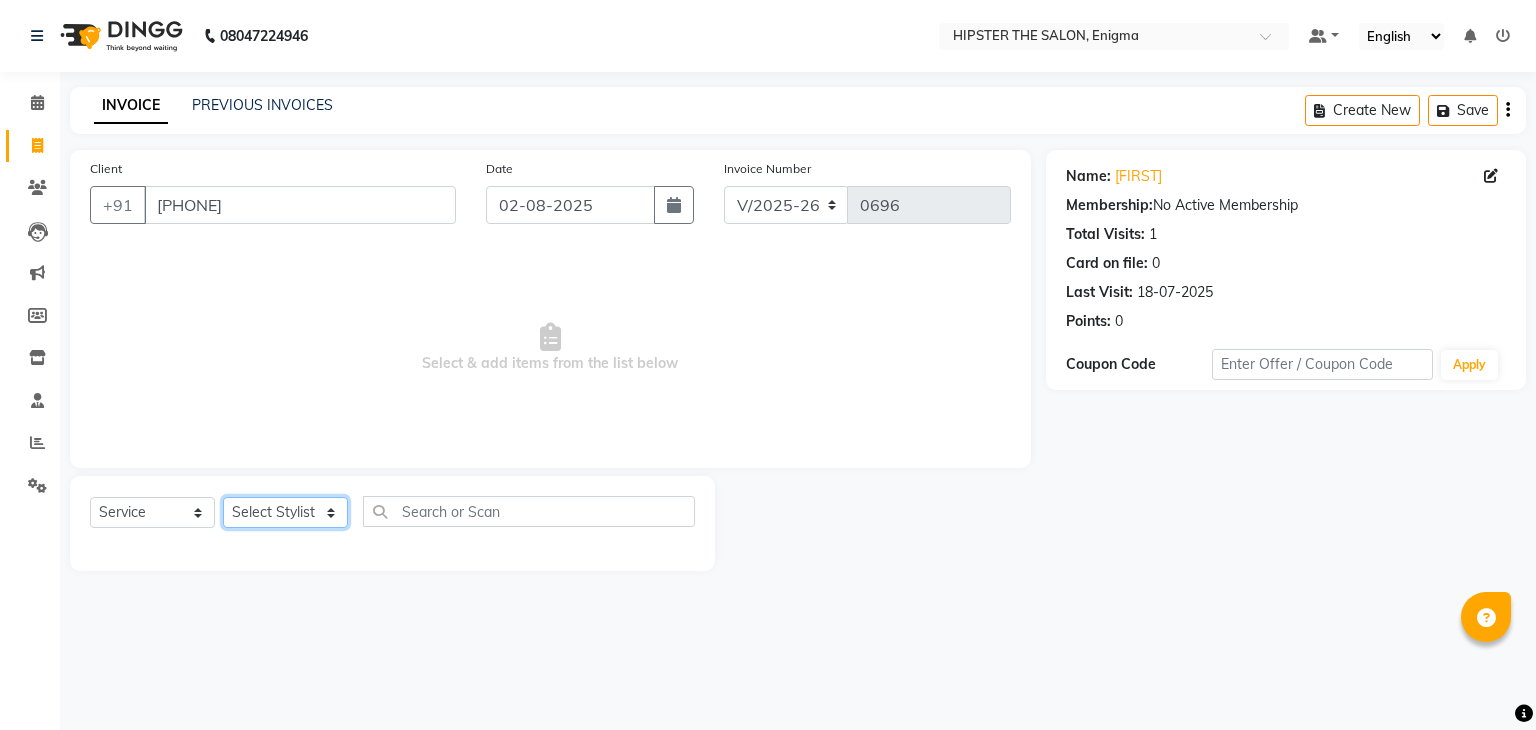select on "85797" 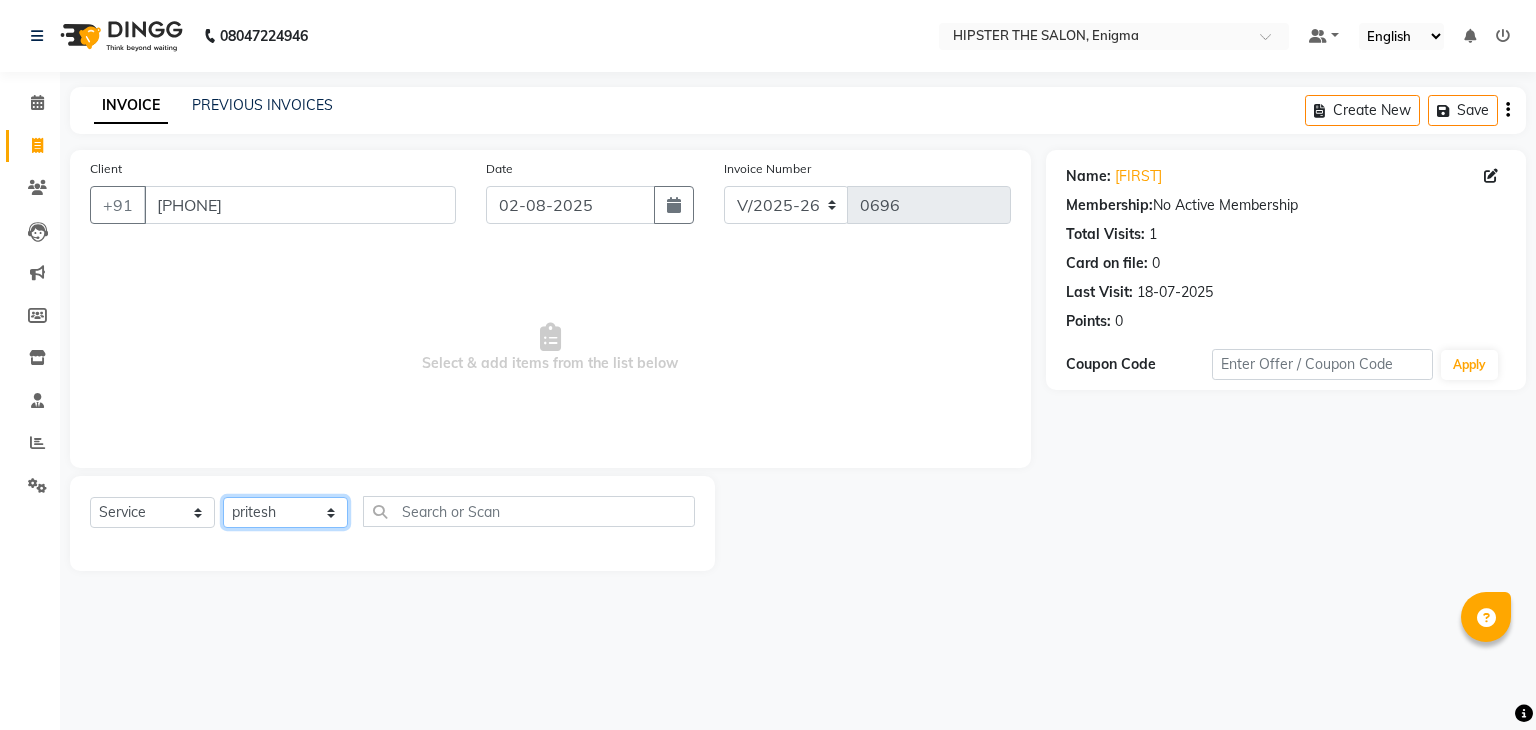 click on "Select Stylist [FIRST] [FIRST] [FIRST] [FIRST] [FIRST] [FIRST] [FIRST] [FIRST] [FIRST] [FIRST] [FIRST] [FIRST] [FIRST] [FIRST] [FIRST] [FIRST] [FIRST] [FIRST] [FIRST] [FIRST] [FIRST] [FIRST] [FIRST] [FIRST] [FIRST]" 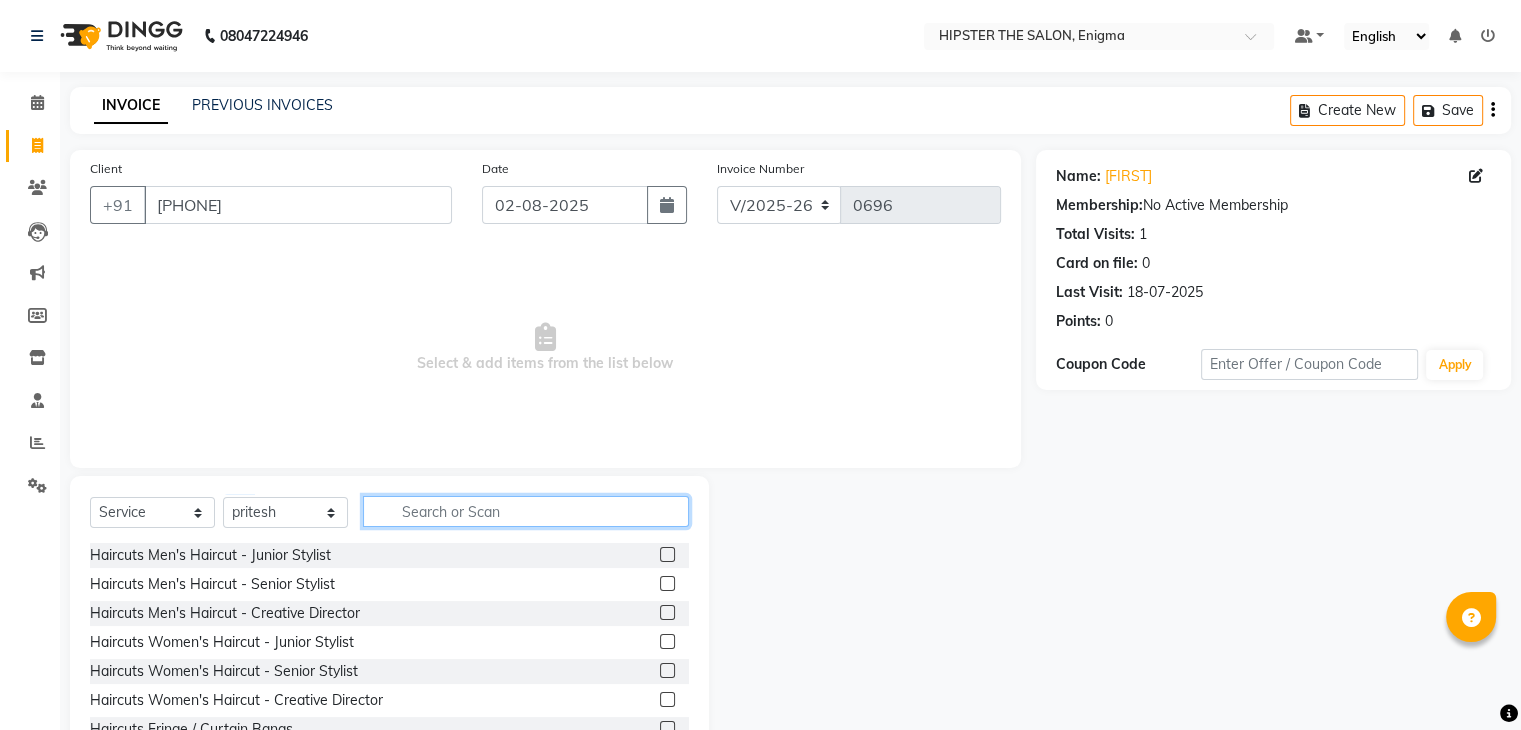 click 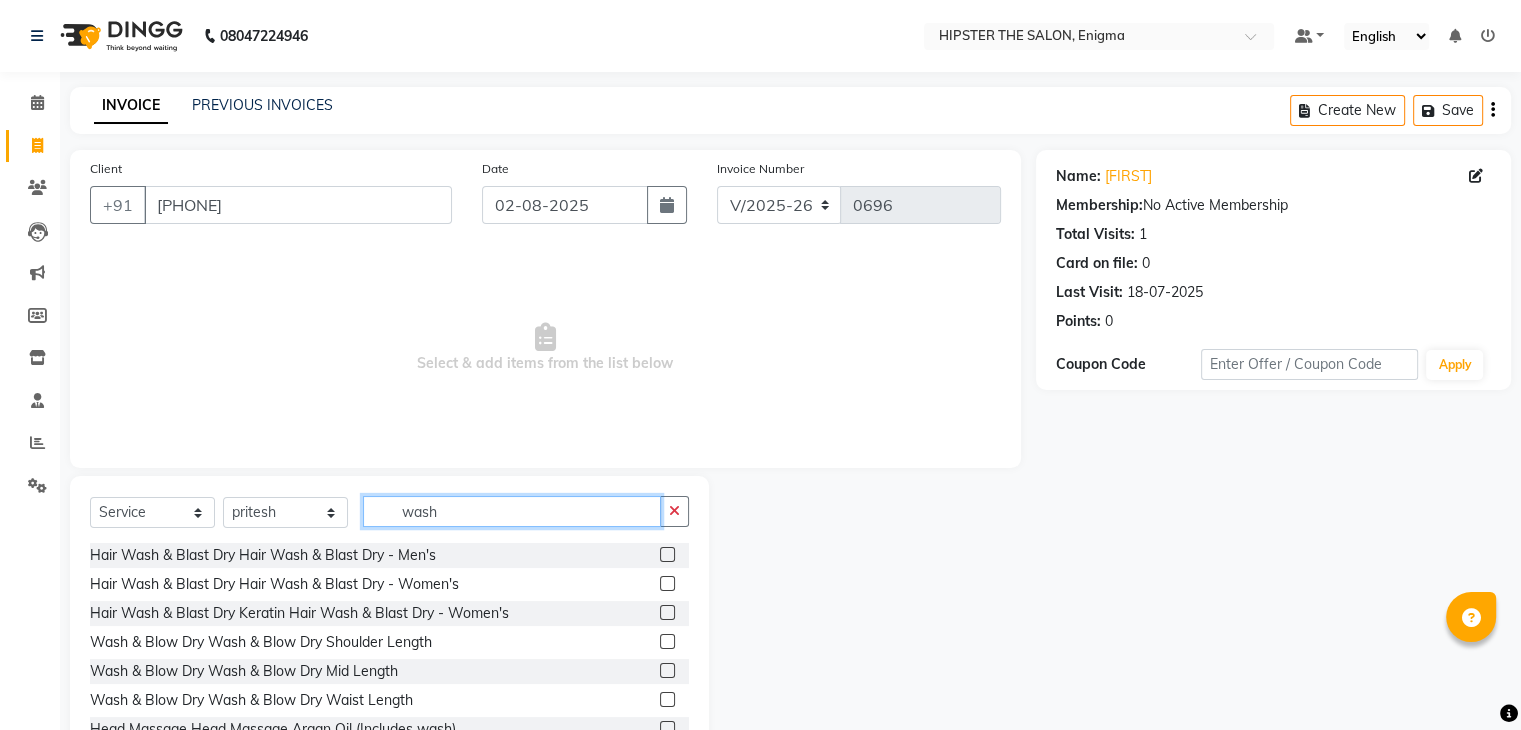type on "wash" 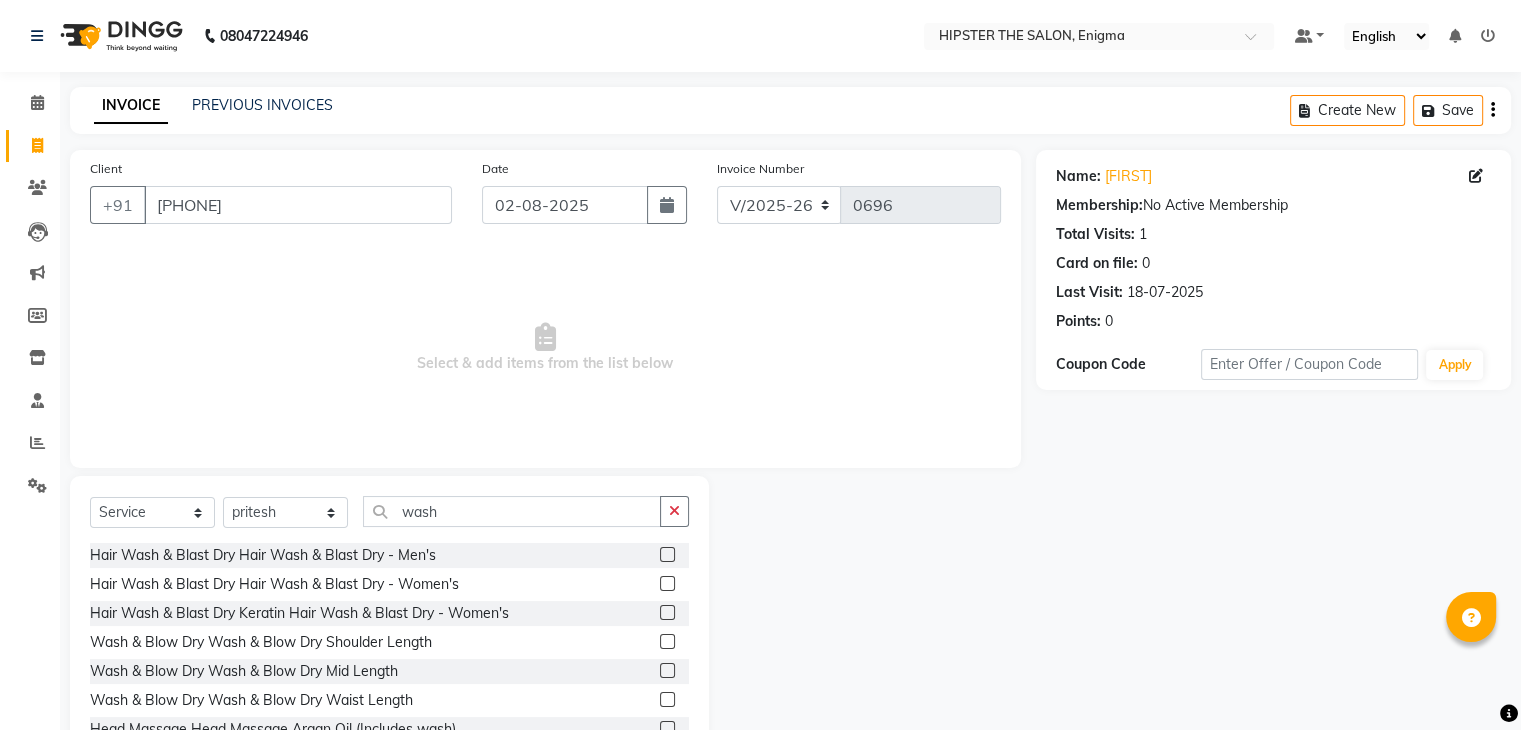 click 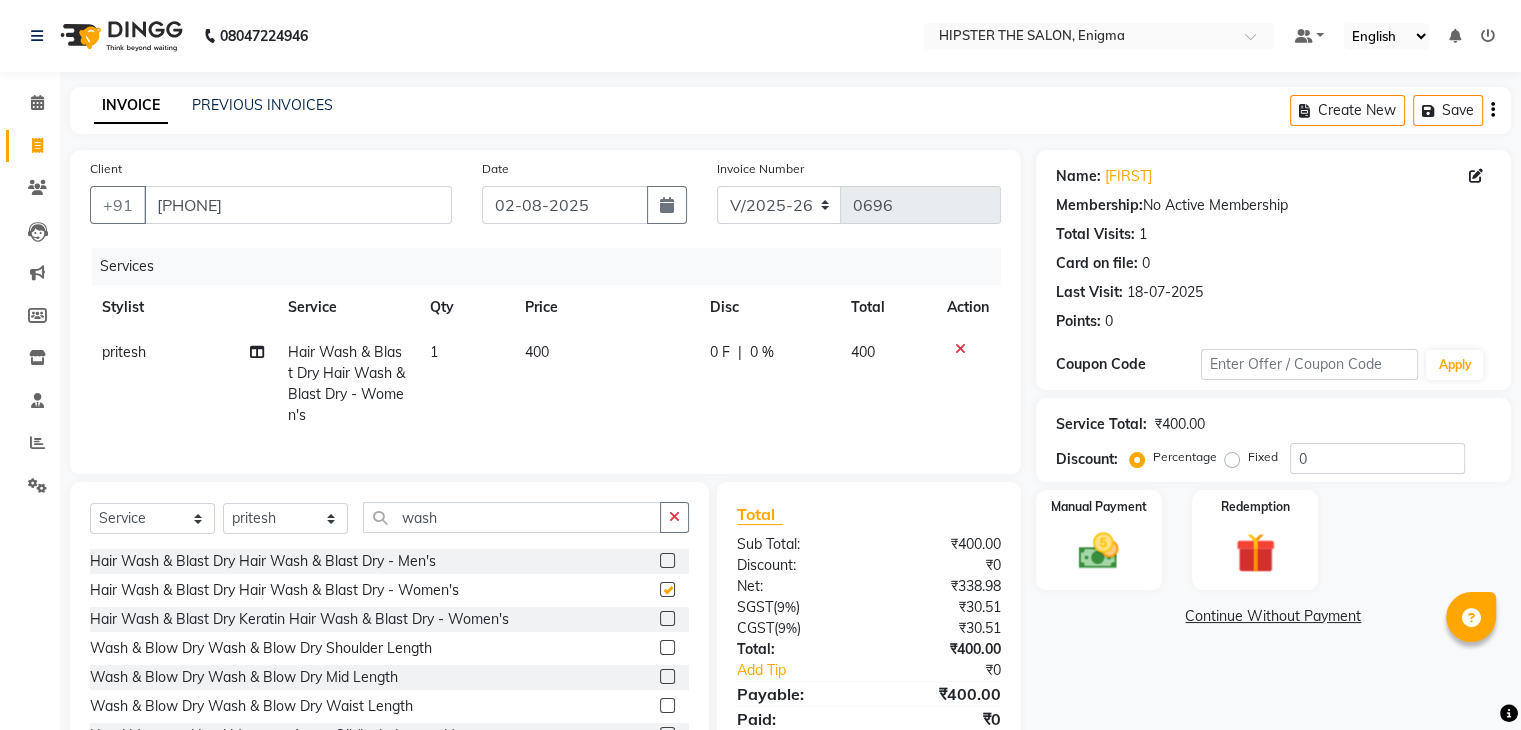 checkbox on "false" 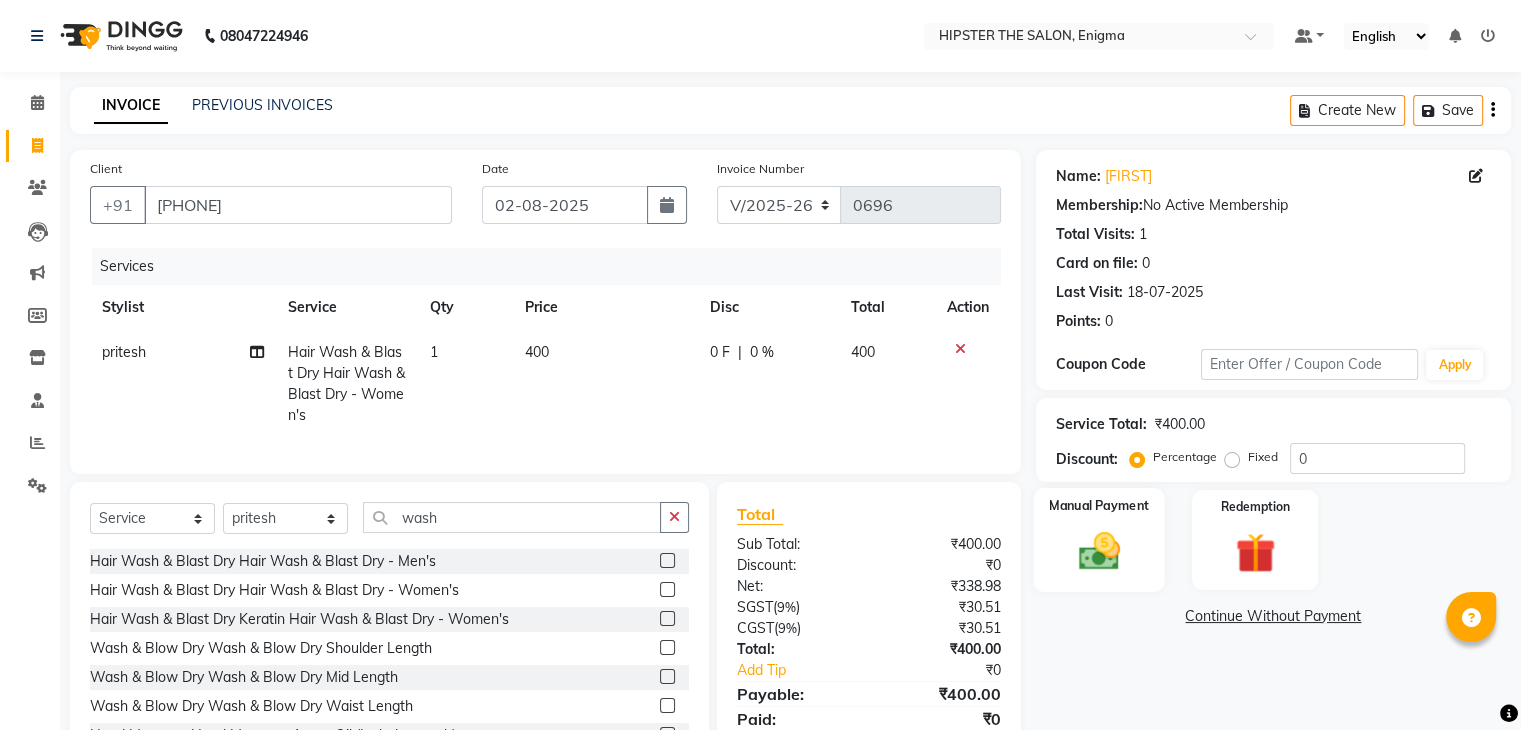 click 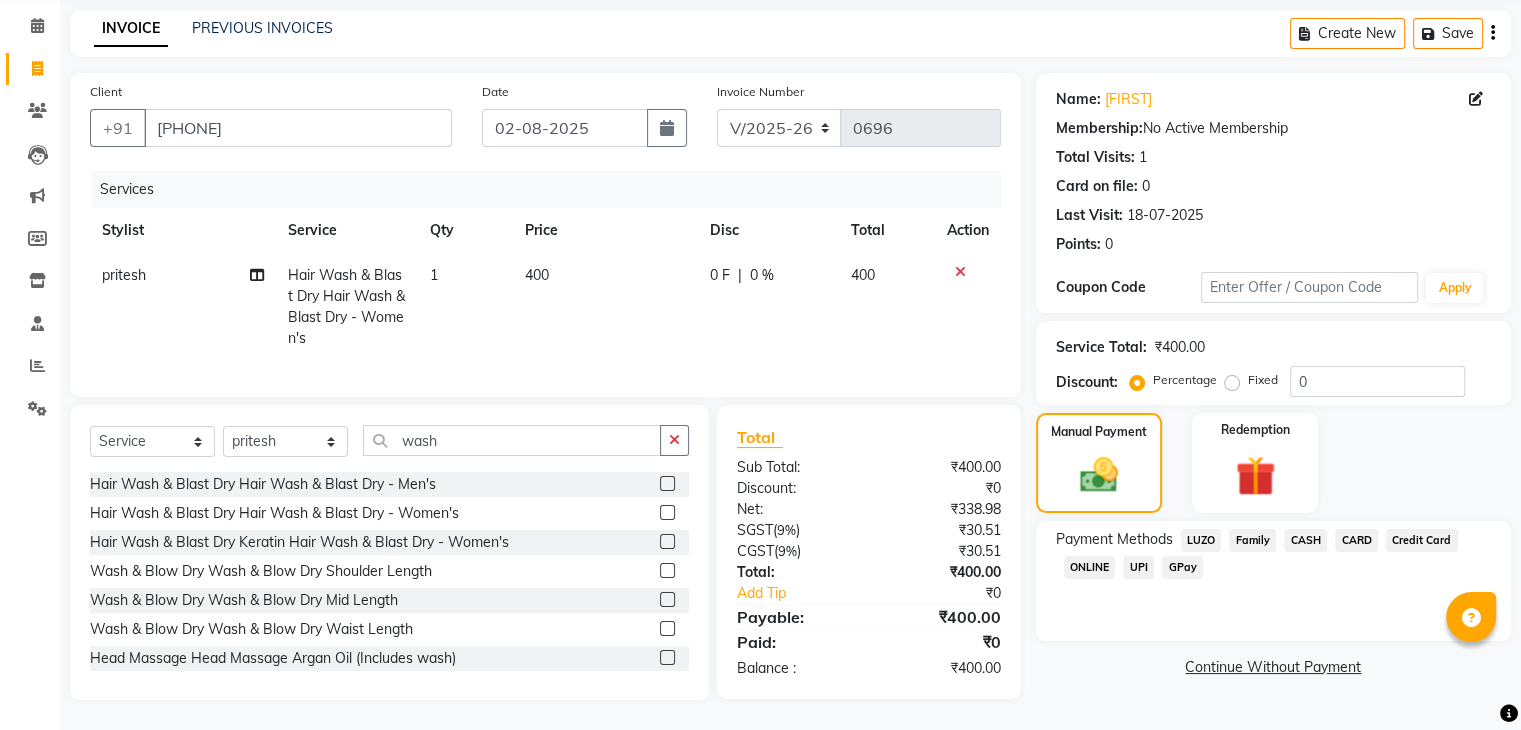 scroll, scrollTop: 92, scrollLeft: 0, axis: vertical 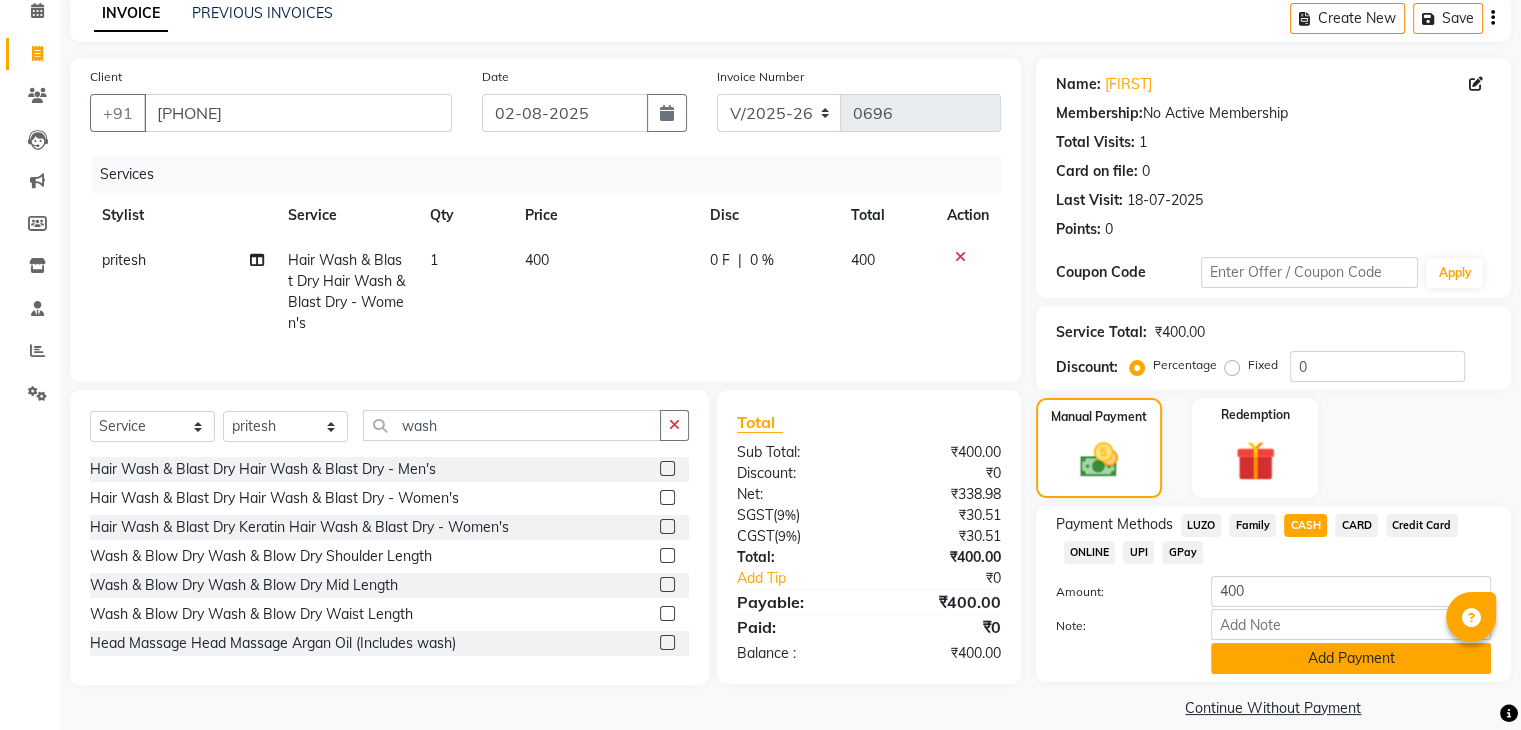 click on "Add Payment" 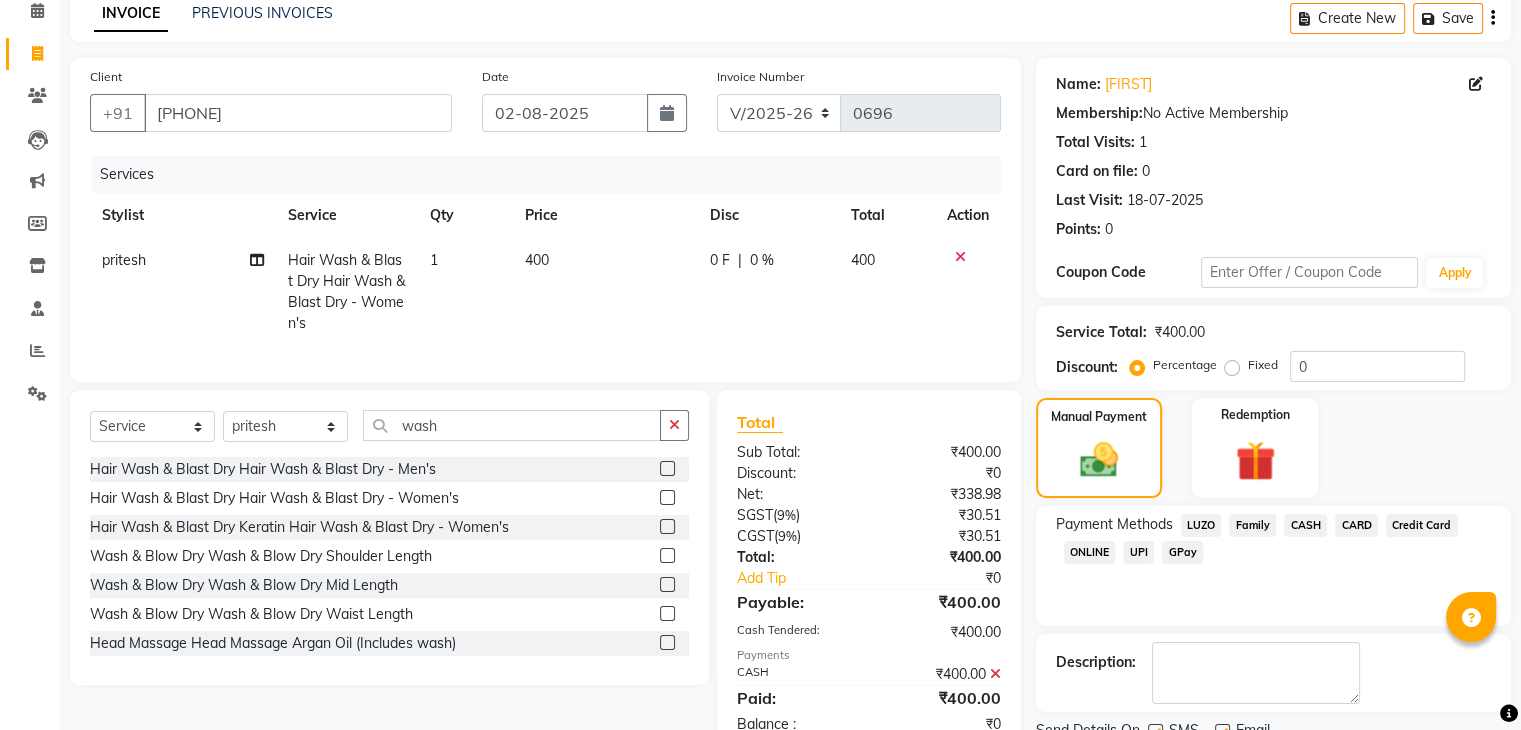 scroll, scrollTop: 171, scrollLeft: 0, axis: vertical 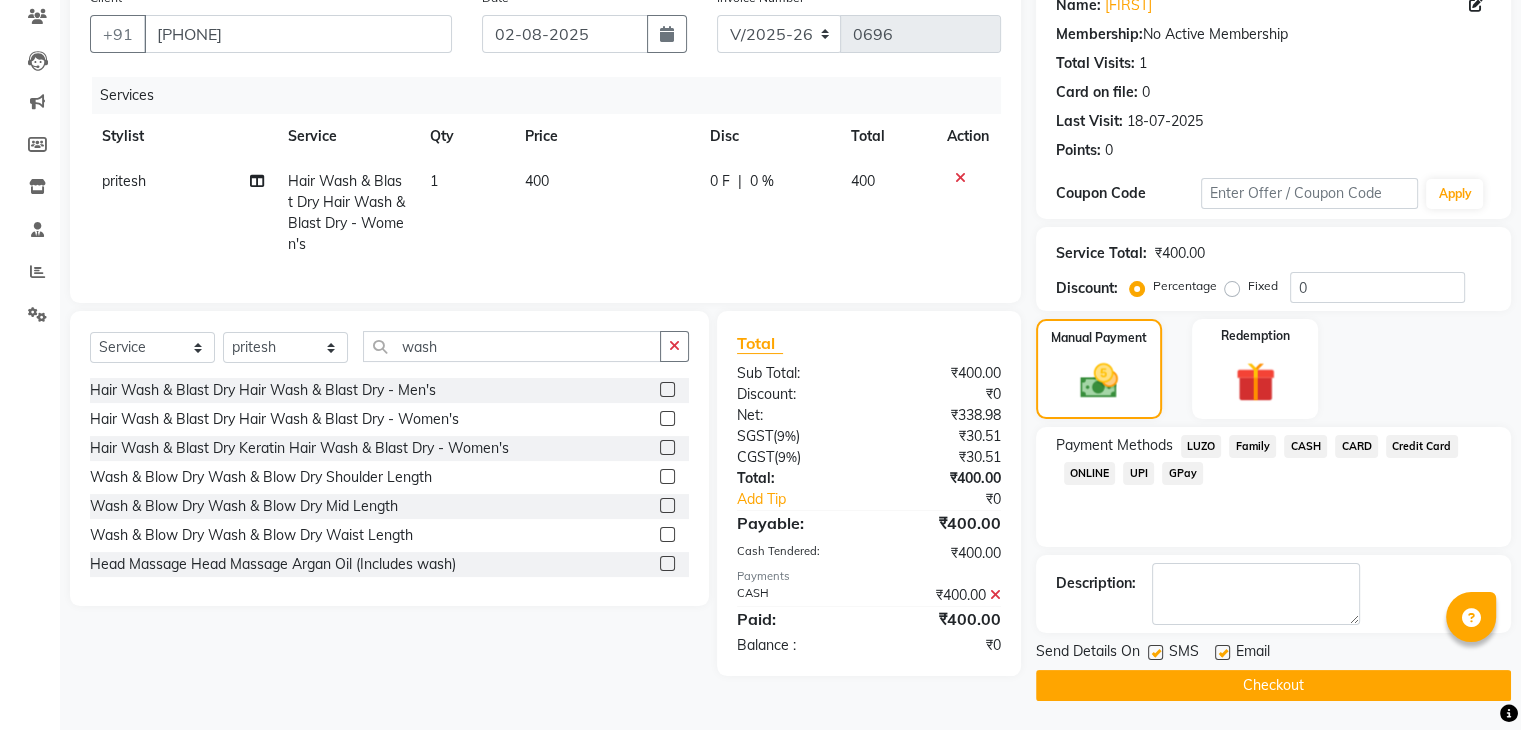 click on "Checkout" 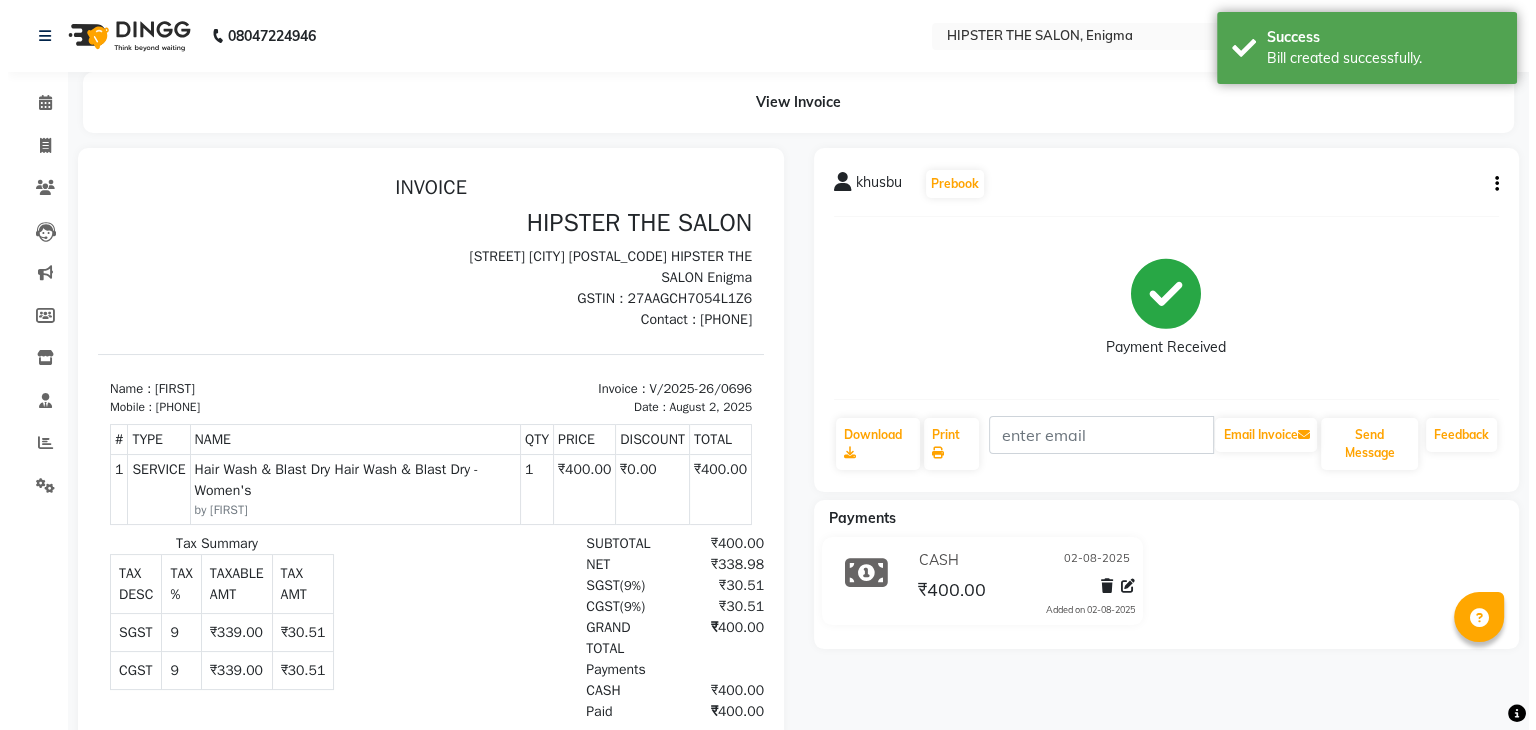 scroll, scrollTop: 0, scrollLeft: 0, axis: both 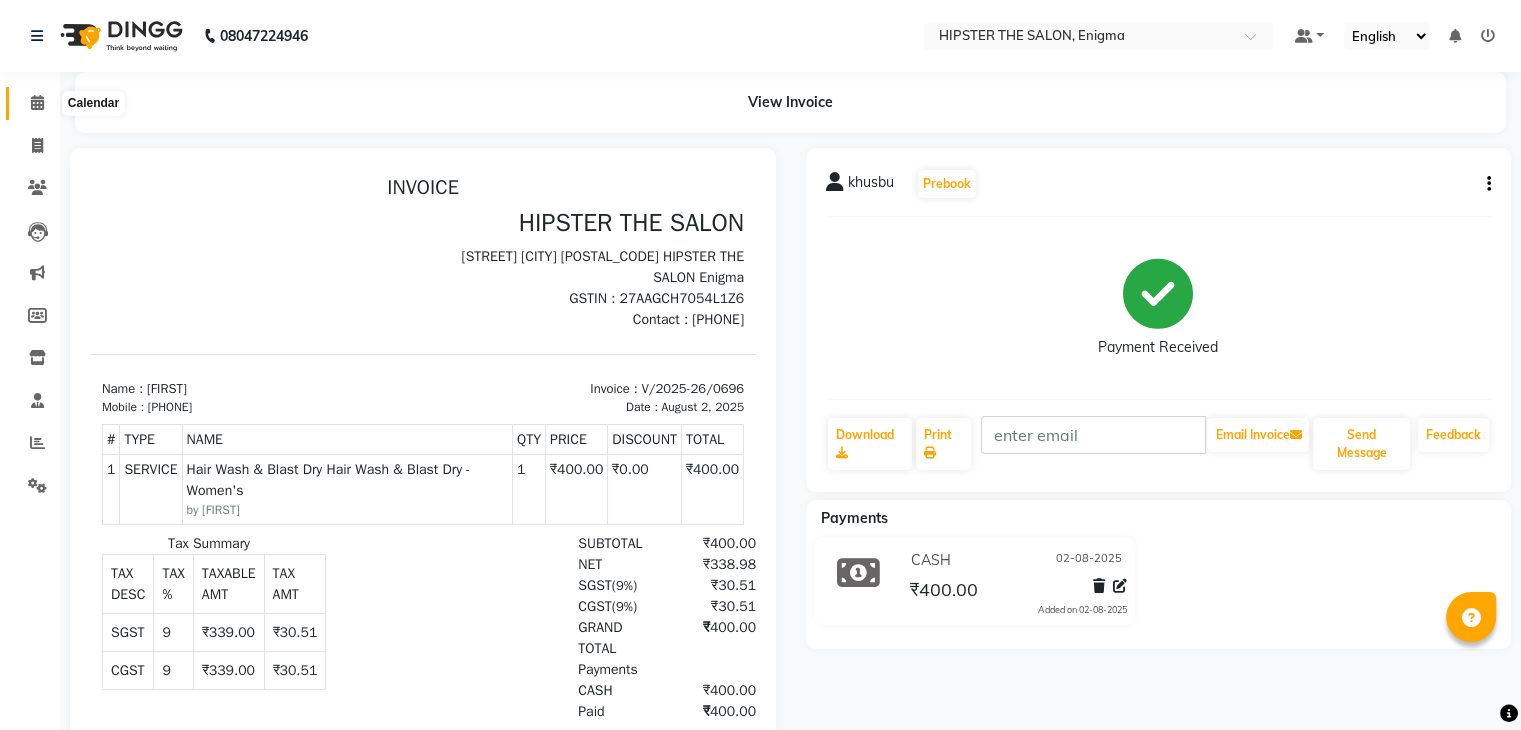 click 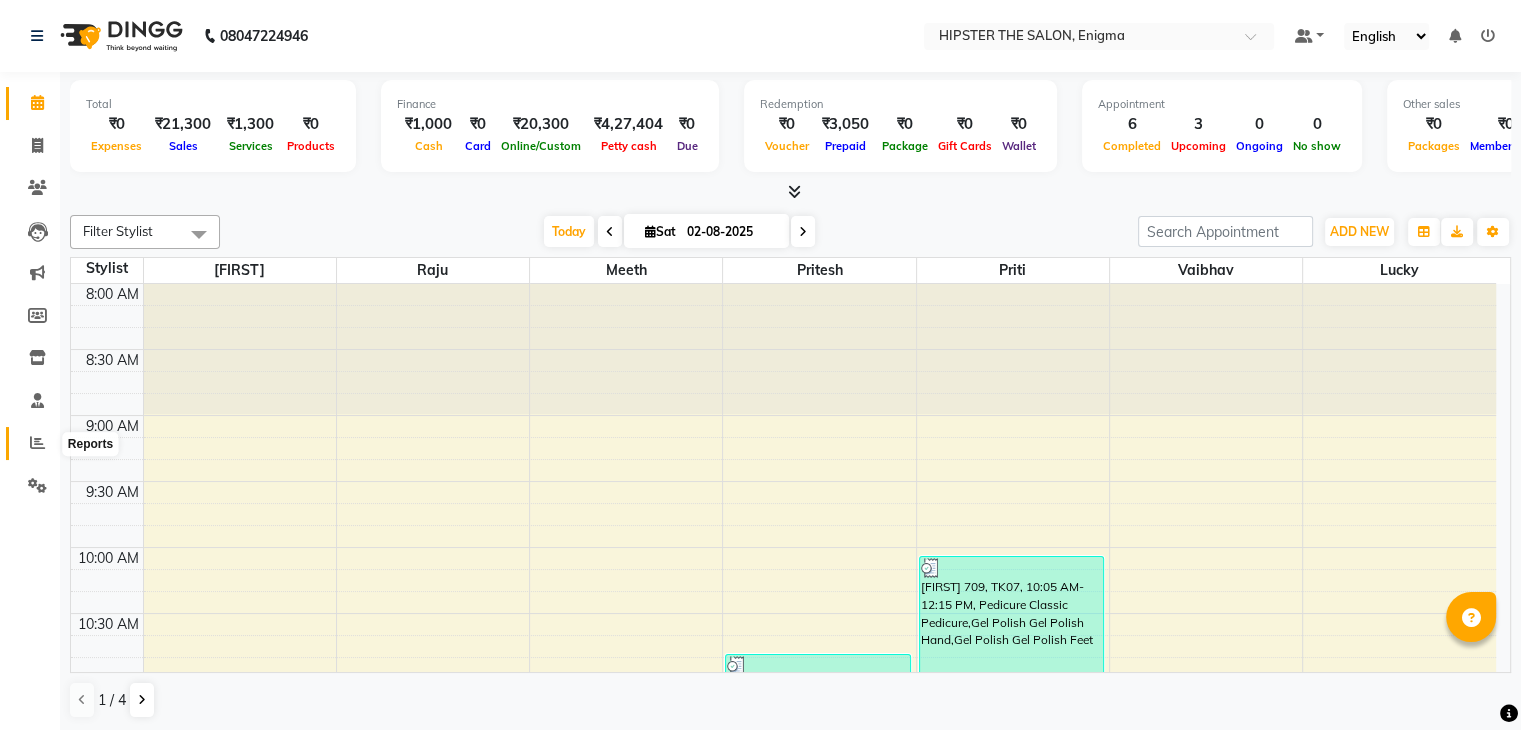 click 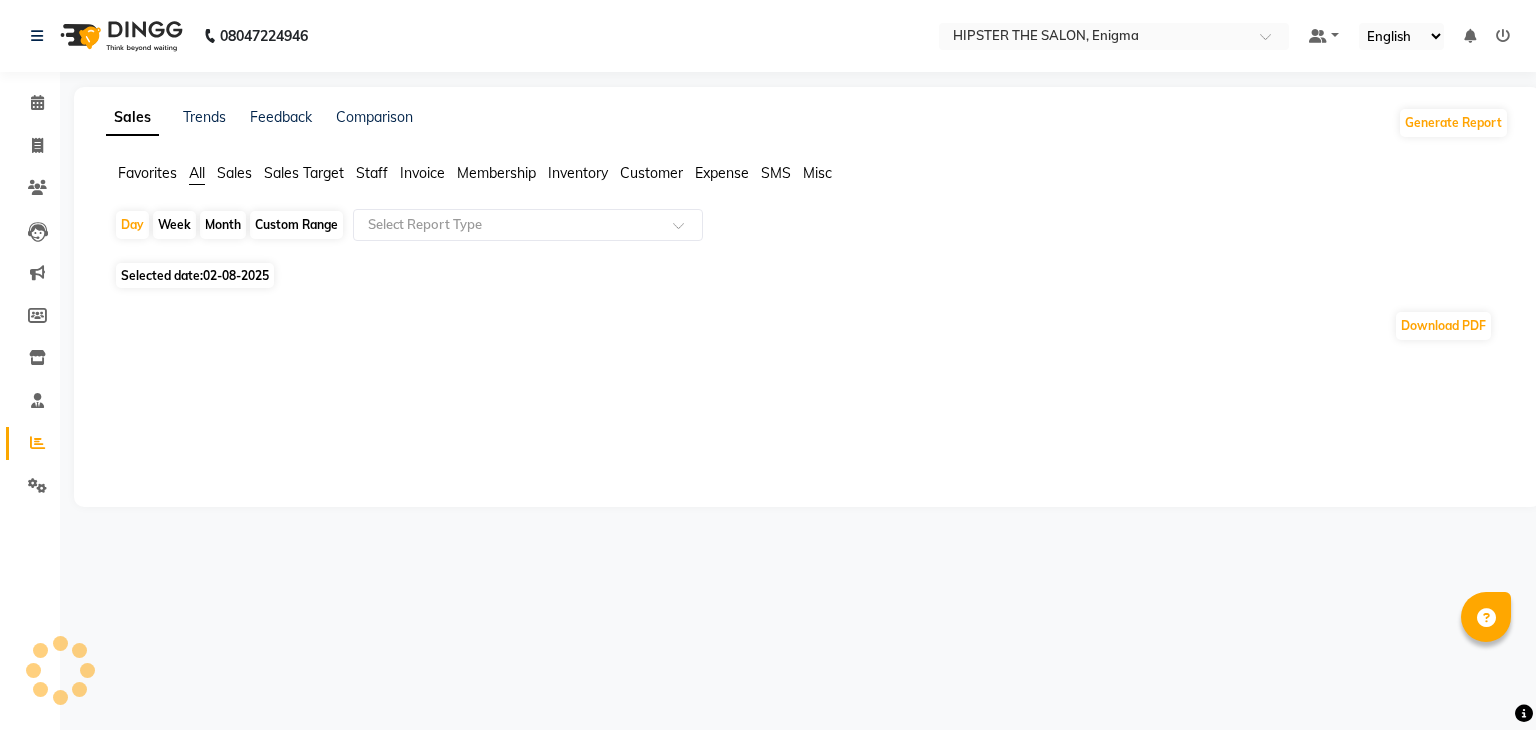 click on "Custom Range" 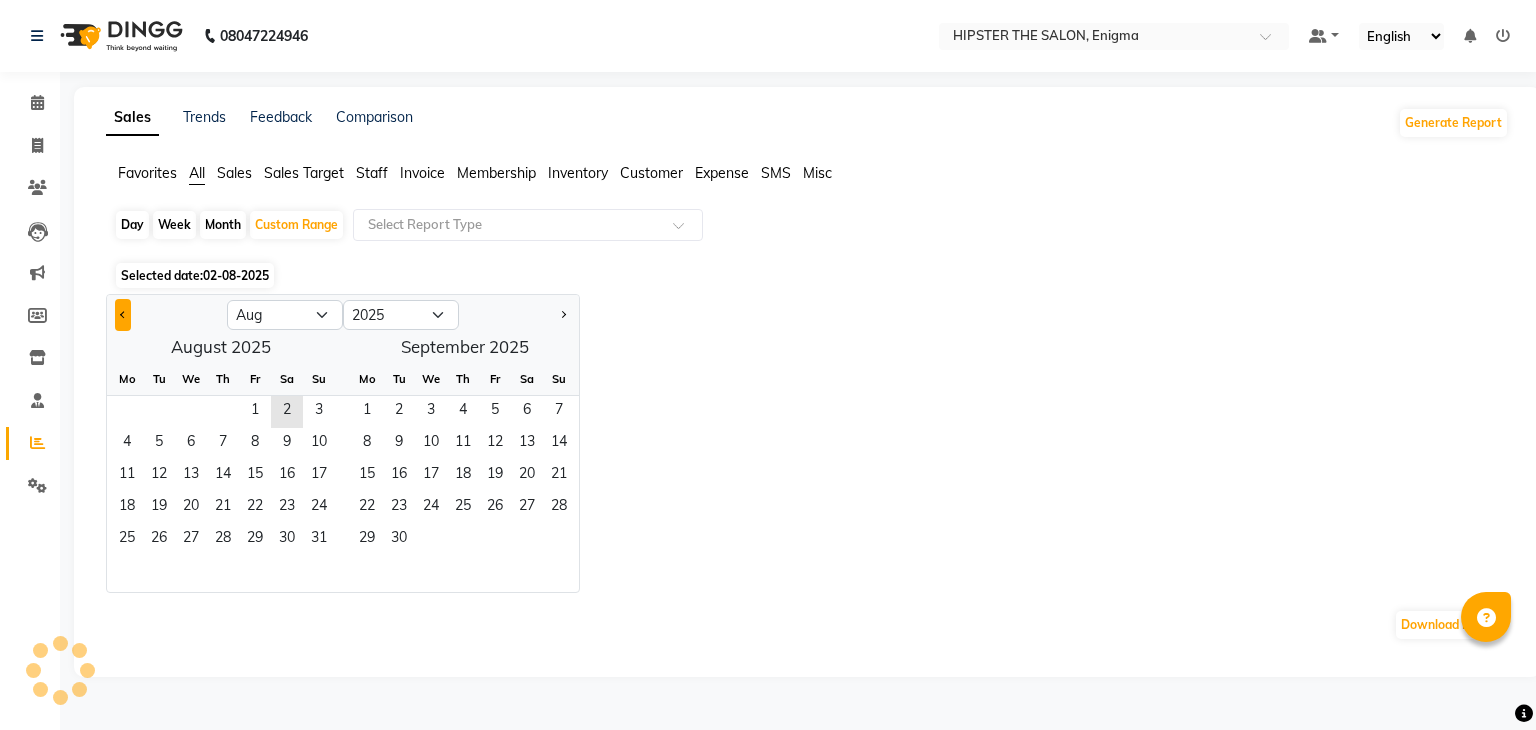 click 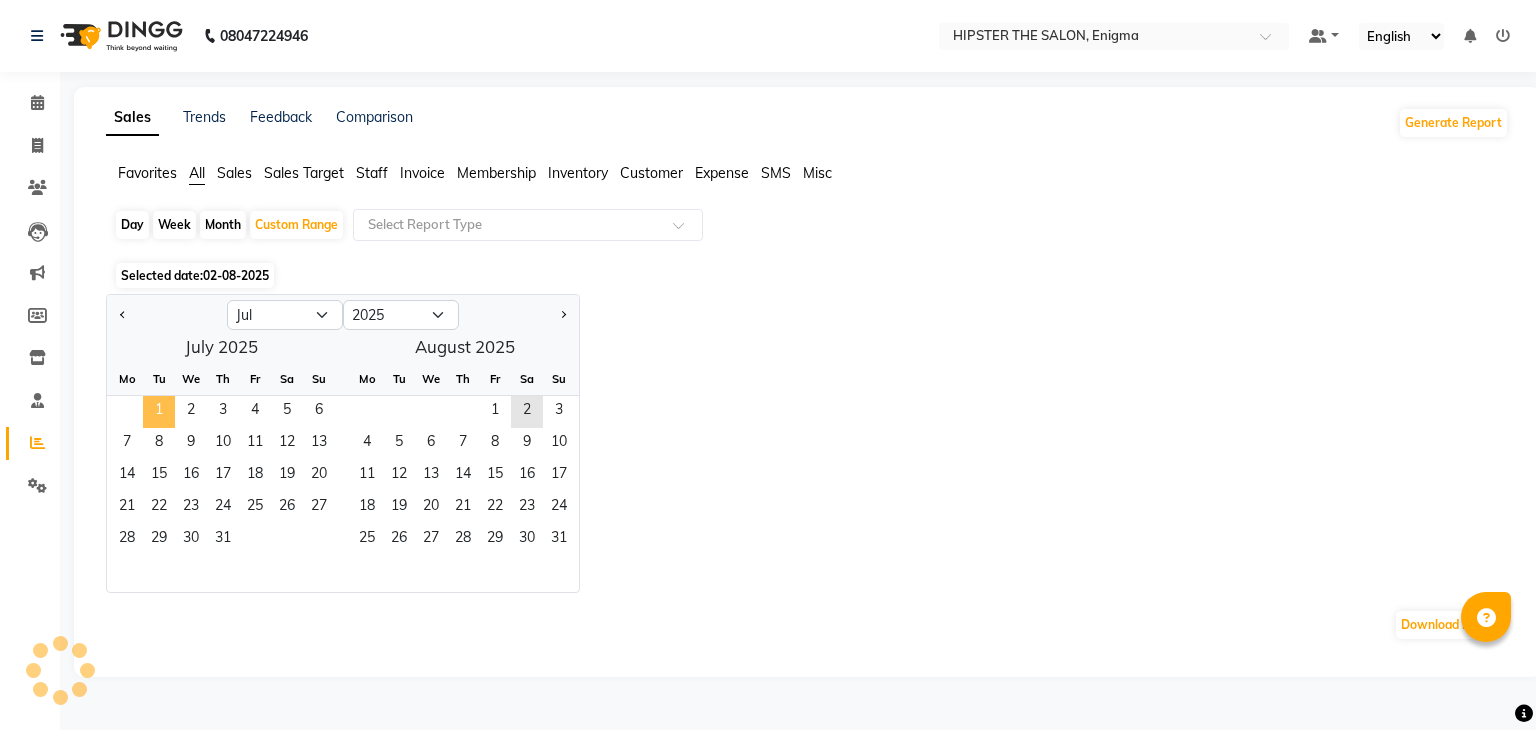 click on "1" 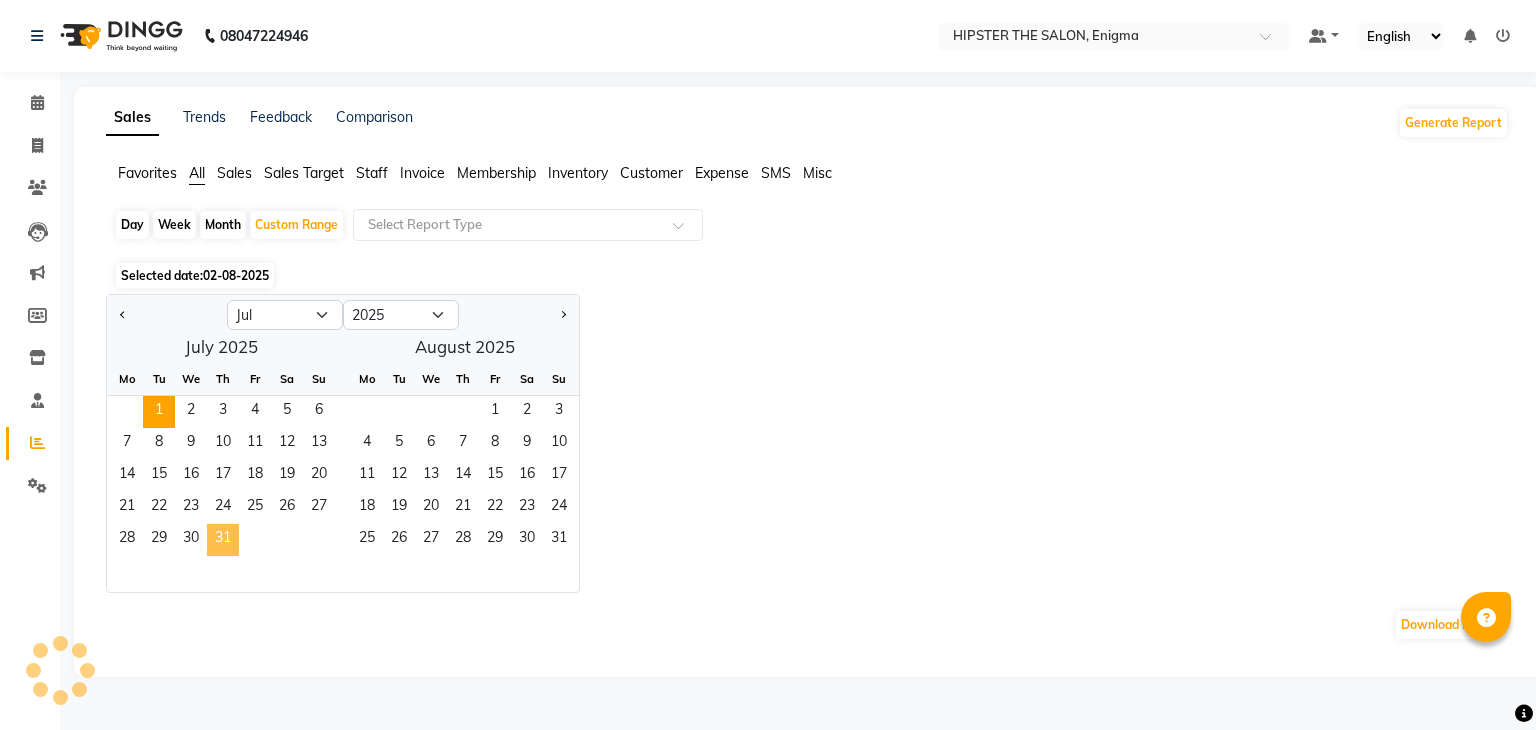 click on "31" 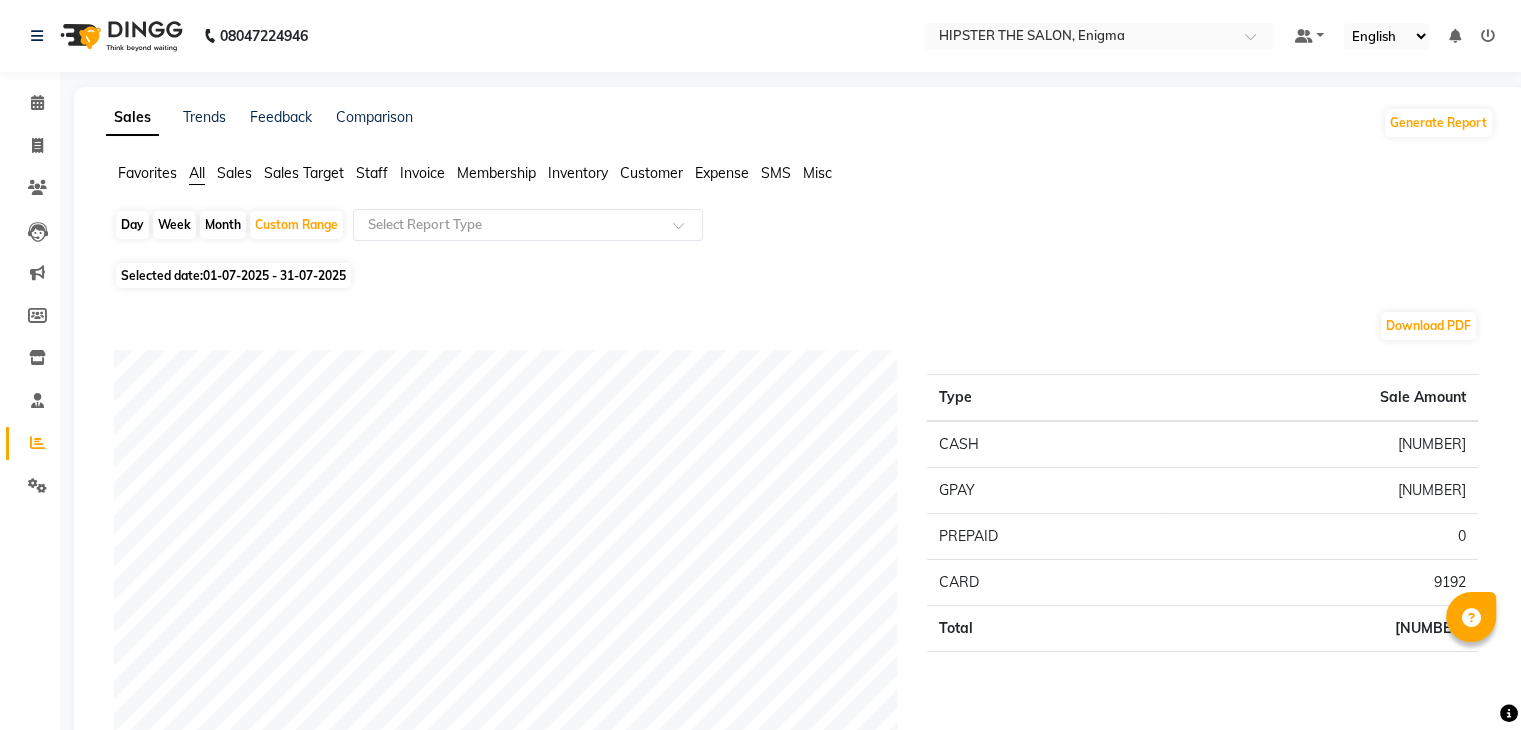 click at bounding box center (1488, 36) 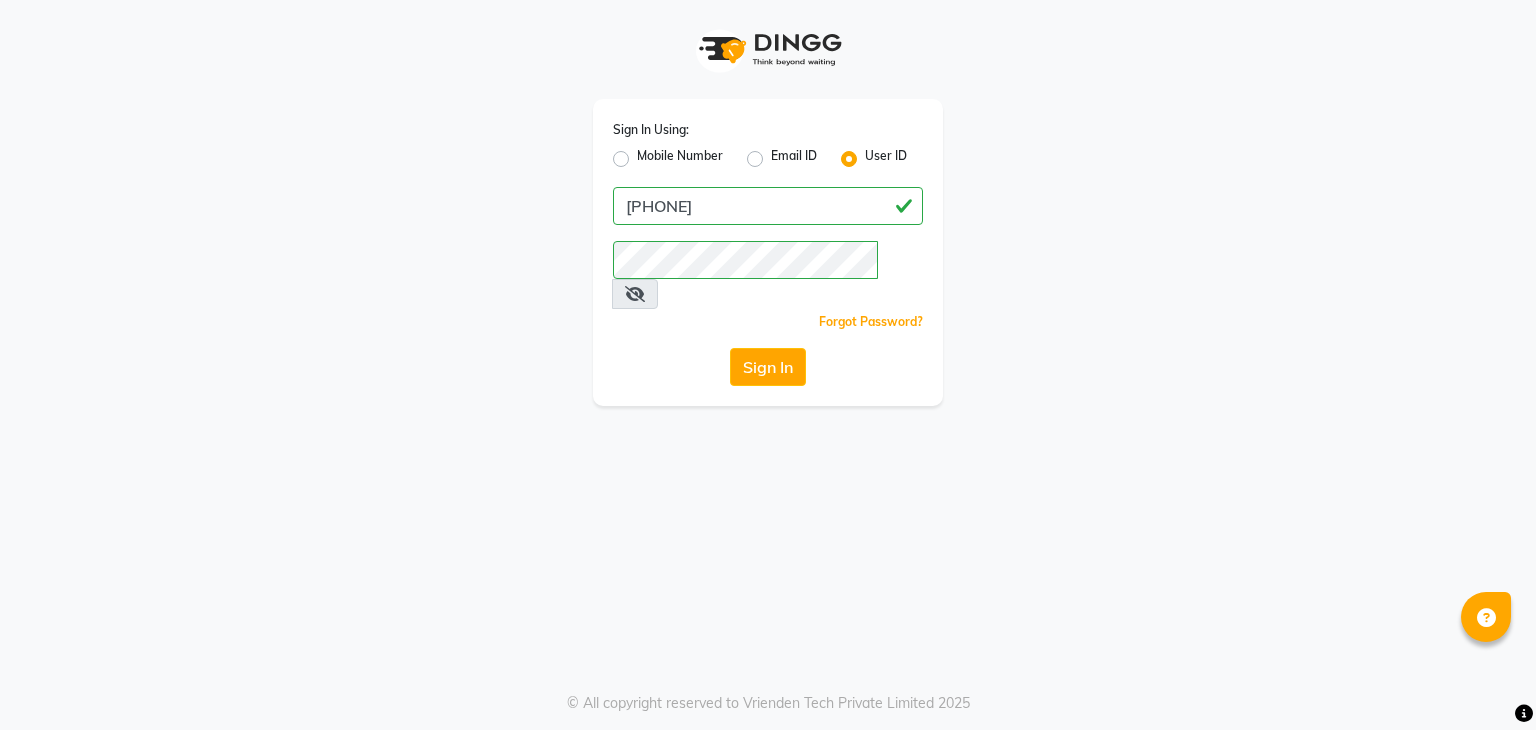 click on "Mobile Number" 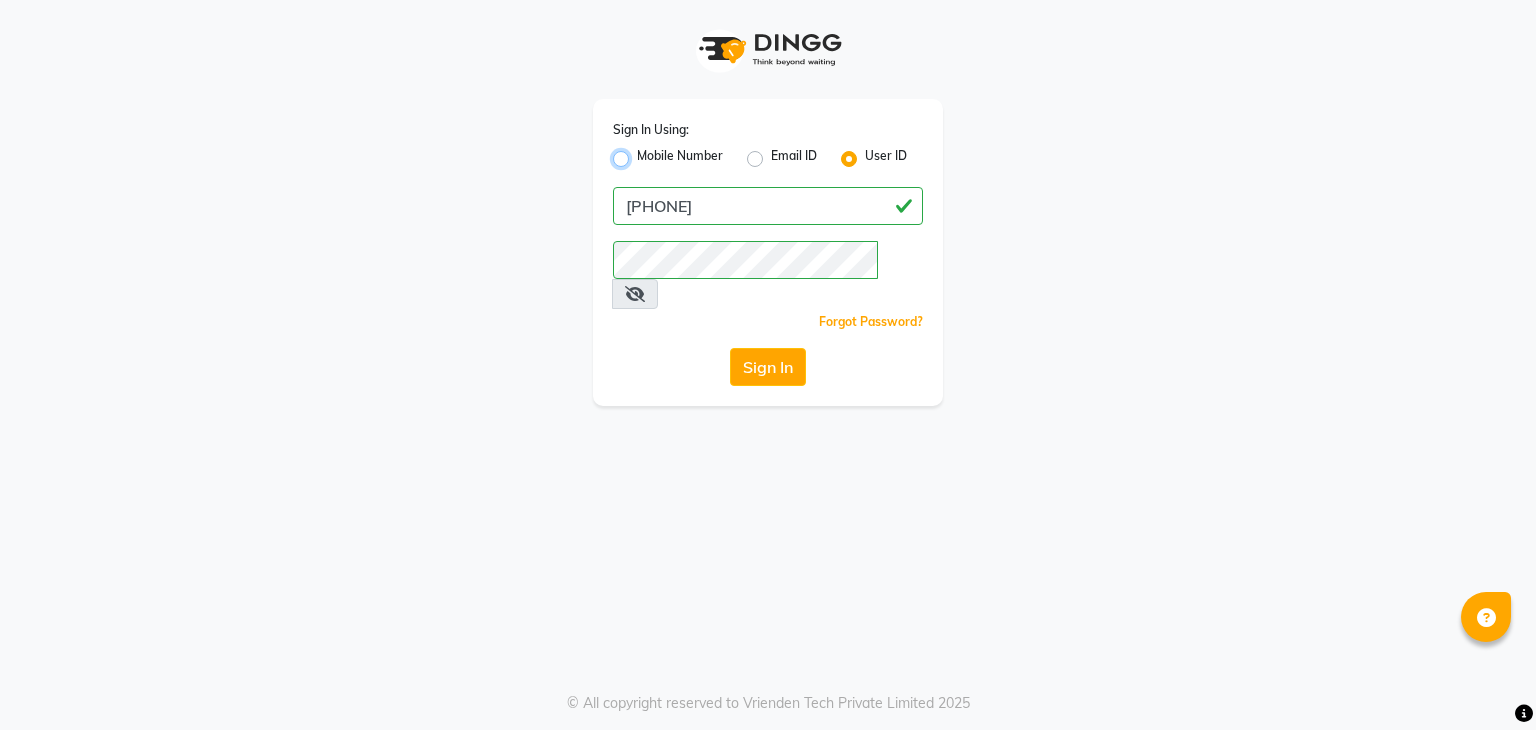 click on "Mobile Number" at bounding box center (643, 153) 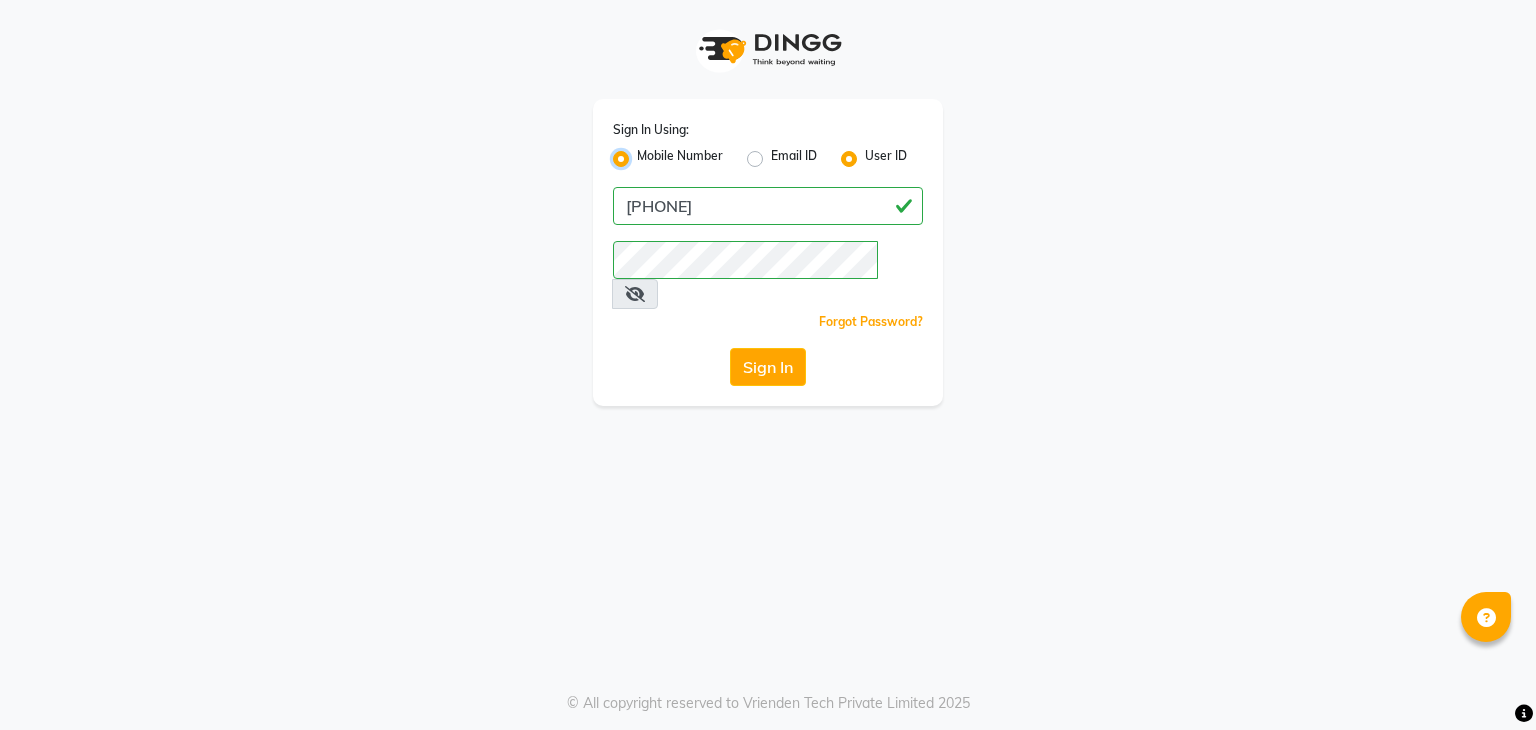 radio on "false" 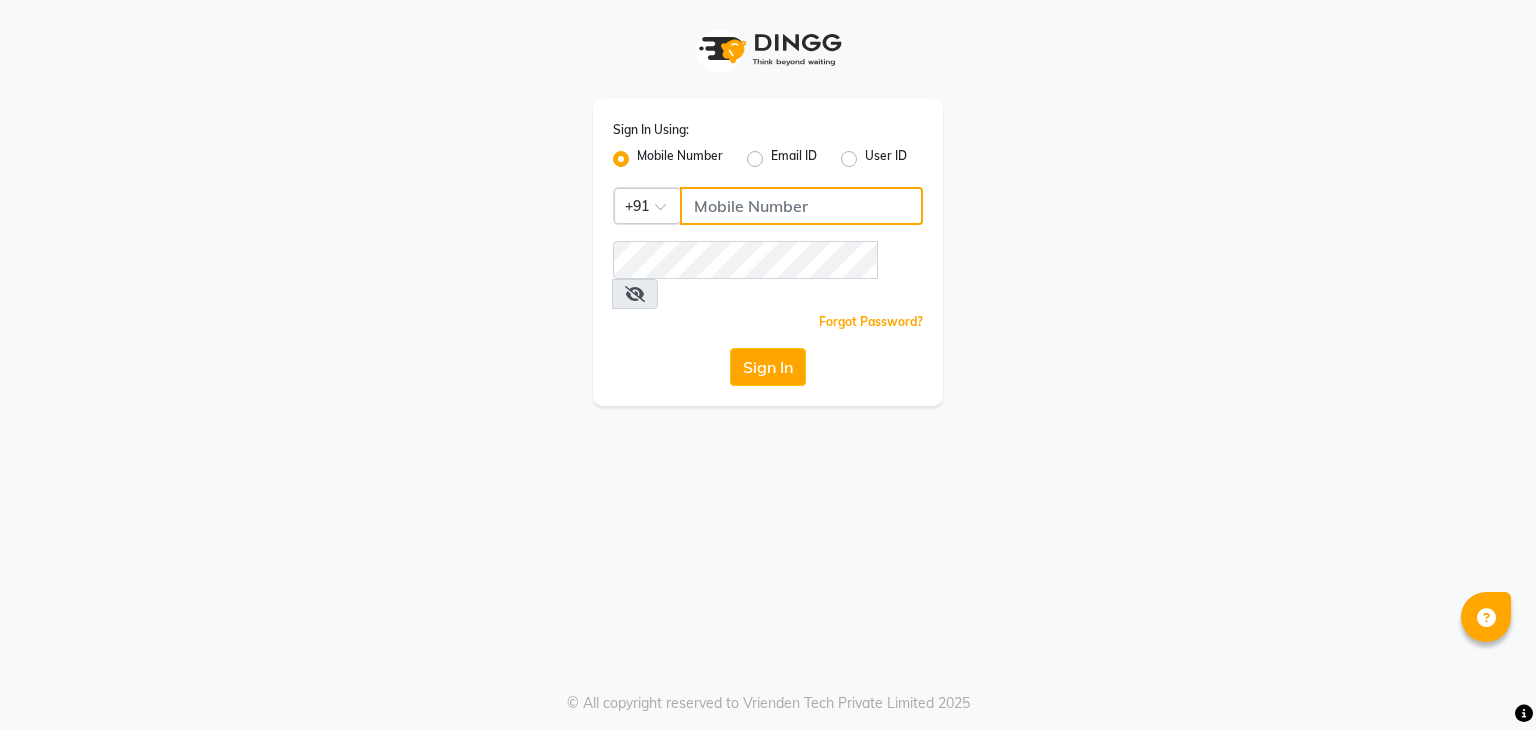click 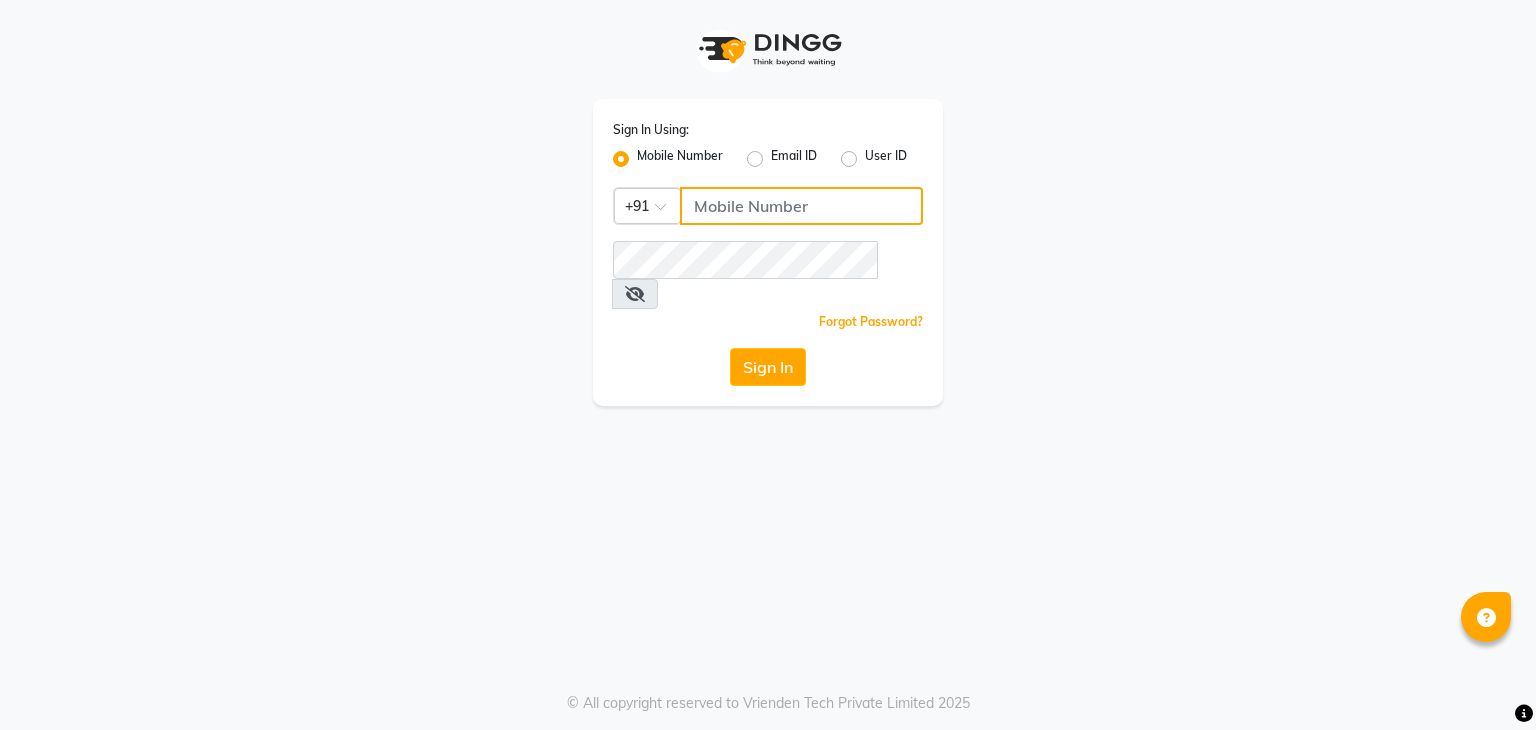 type on "9867141431" 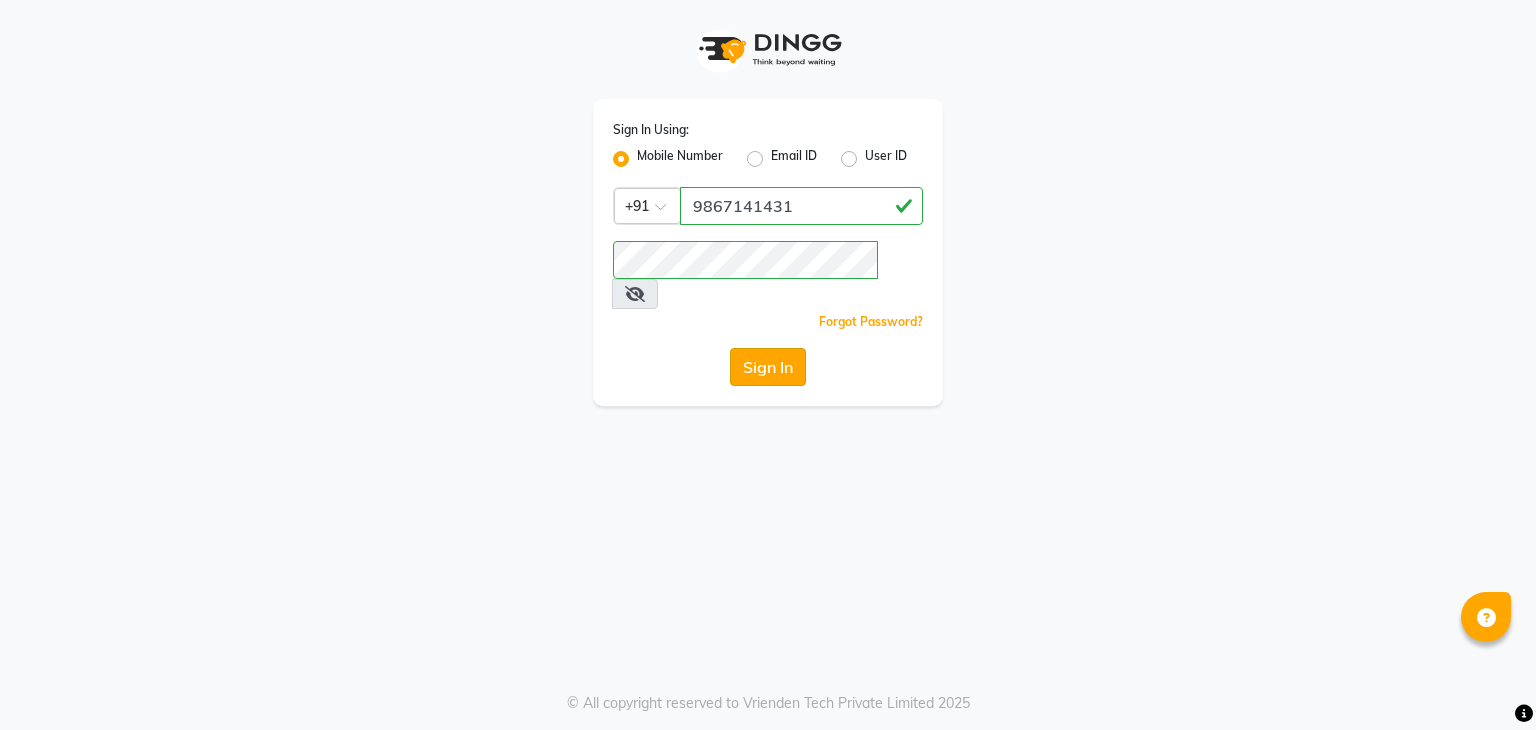 click on "Sign In" 